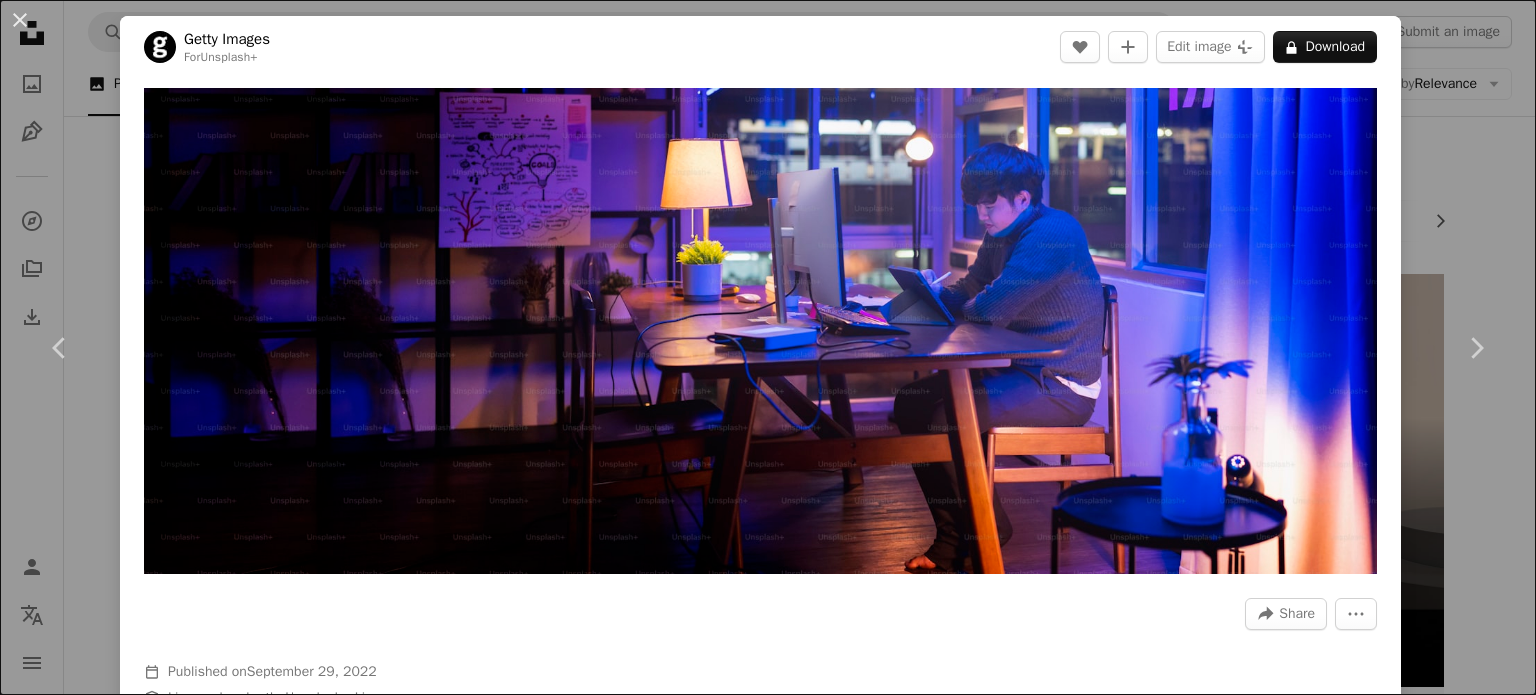 scroll, scrollTop: 13774, scrollLeft: 0, axis: vertical 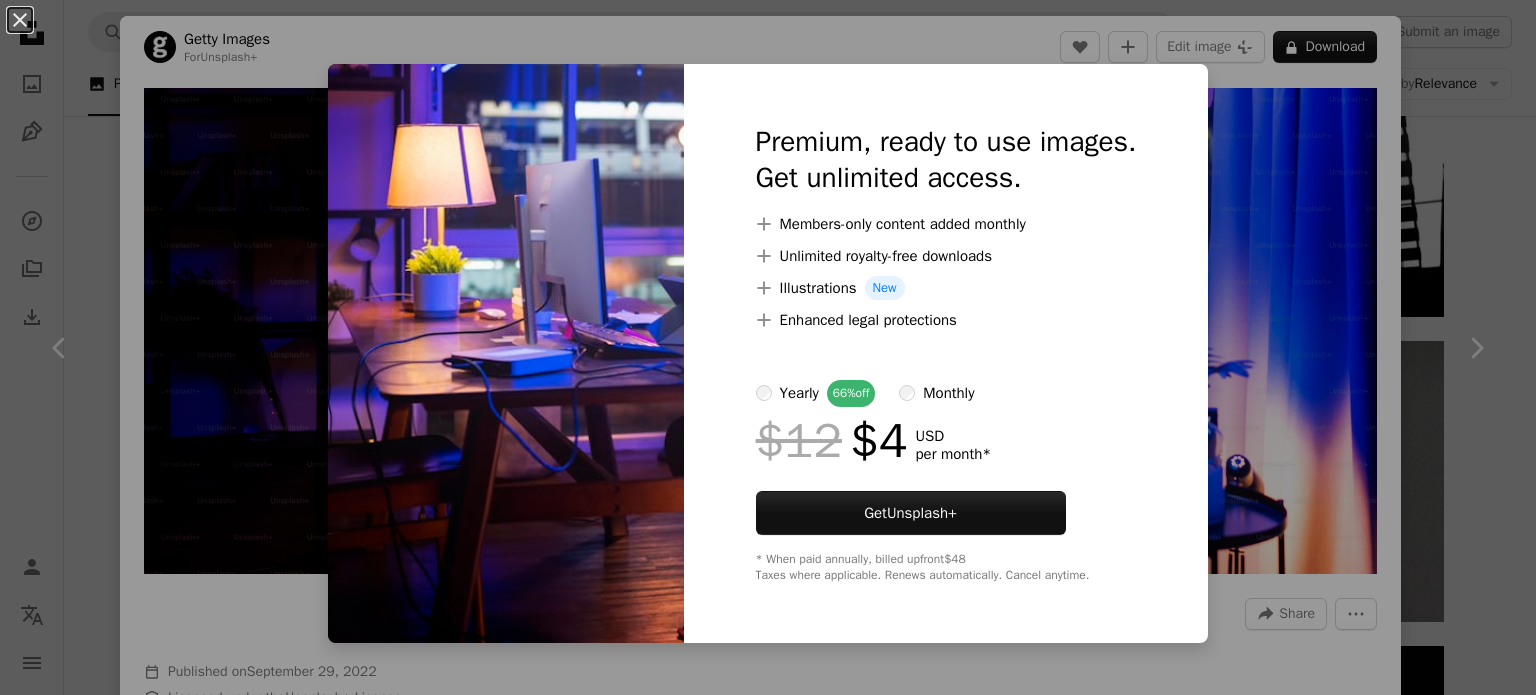 click at bounding box center (506, 353) 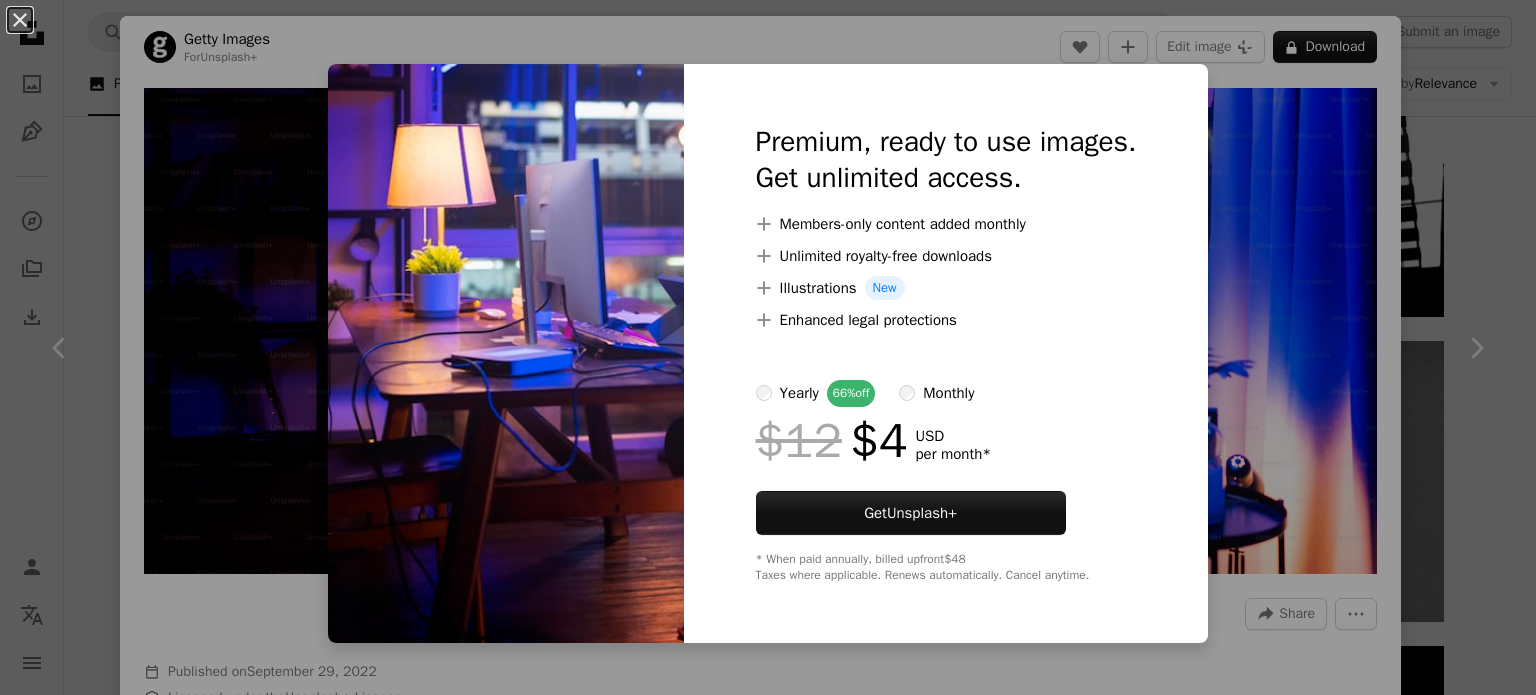 click on "An X shape Premium, ready to use images. Get unlimited access. A plus sign Members-only content added monthly A plus sign Unlimited royalty-free downloads A plus sign Illustrations  New A plus sign Enhanced legal protections yearly 66%  off monthly $12   $4 USD per month * Get  Unsplash+ * When paid annually, billed upfront  $48 Taxes where applicable. Renews automatically. Cancel anytime." at bounding box center [768, 347] 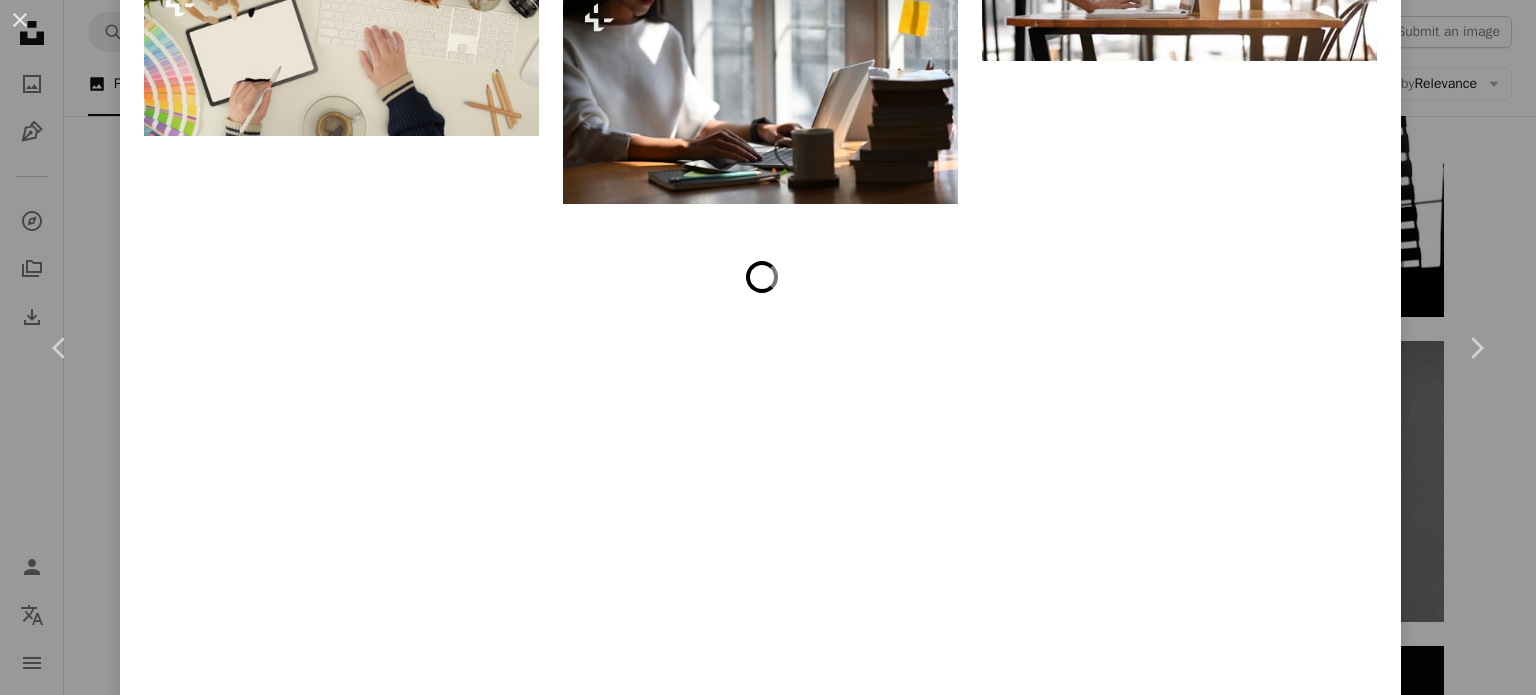 scroll, scrollTop: 3100, scrollLeft: 0, axis: vertical 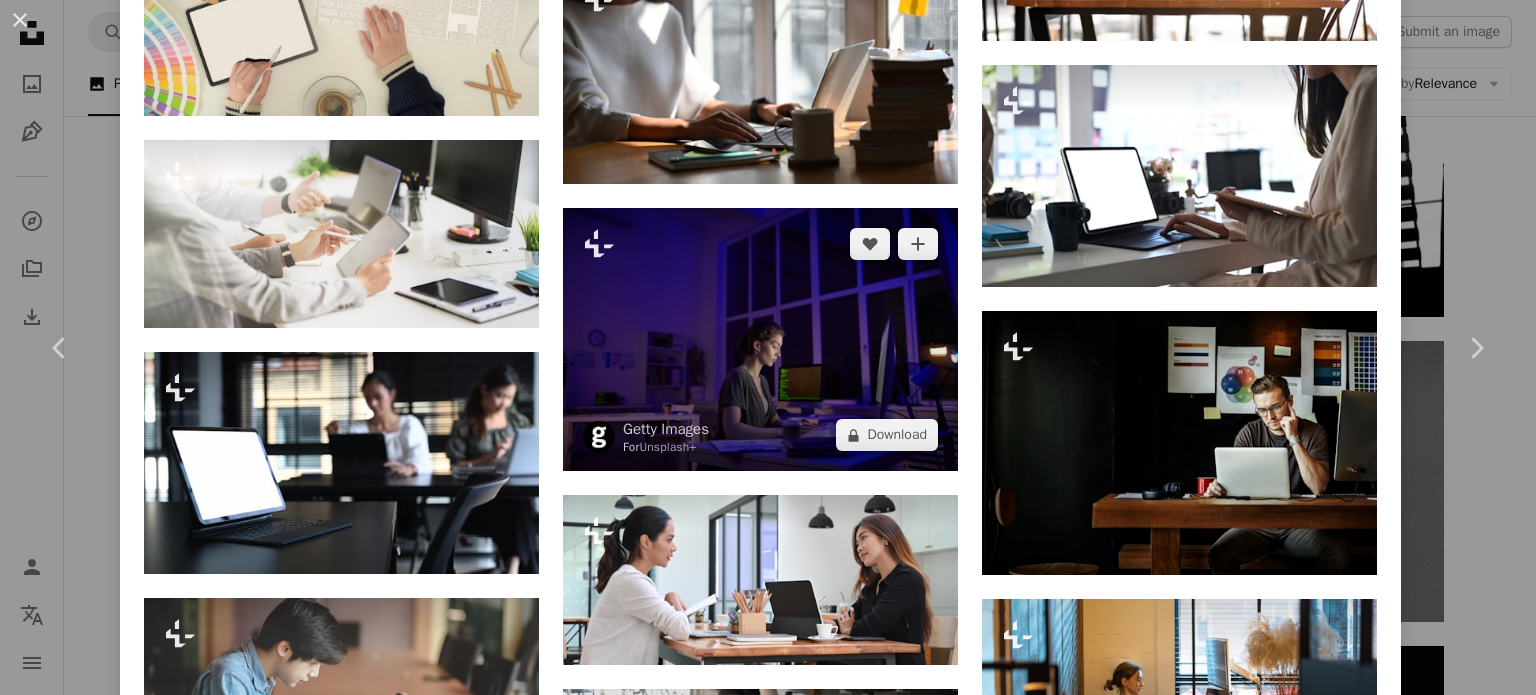 click at bounding box center [760, 339] 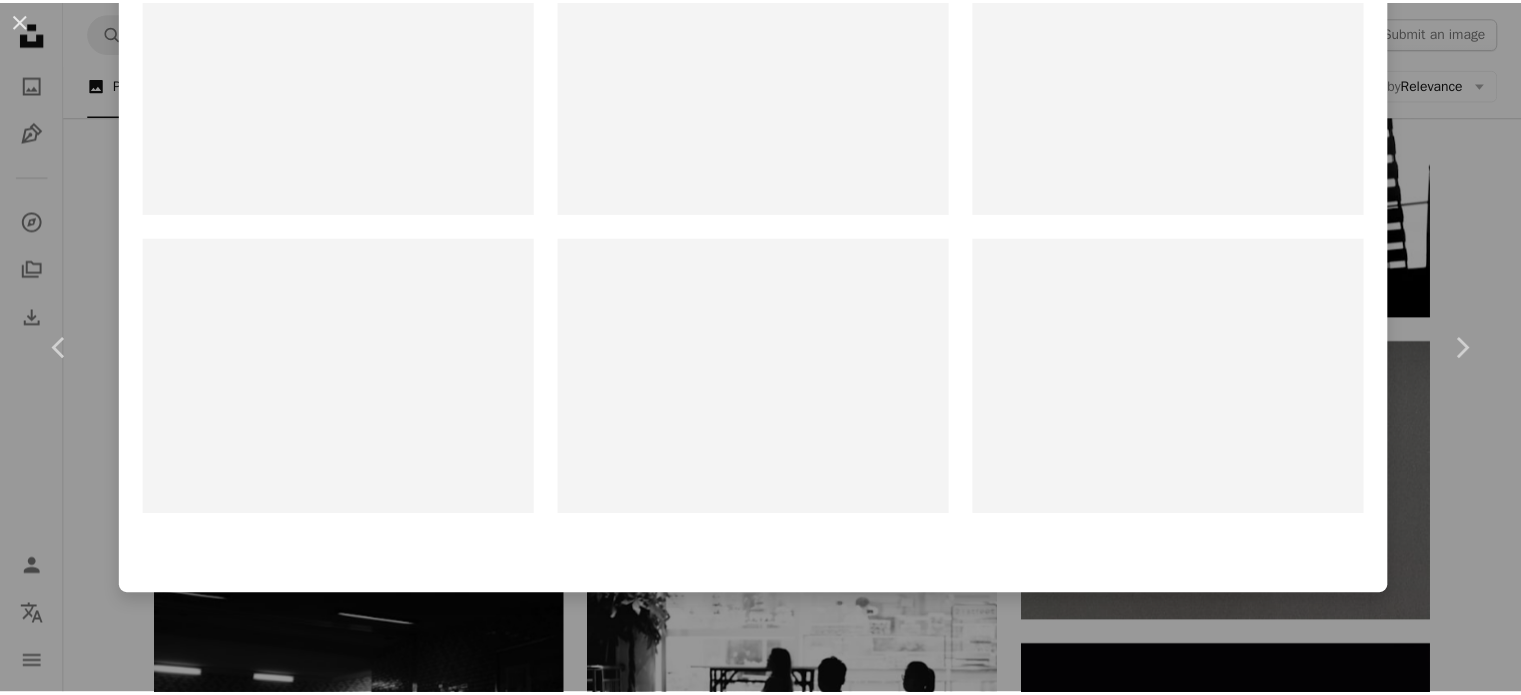 scroll, scrollTop: 0, scrollLeft: 0, axis: both 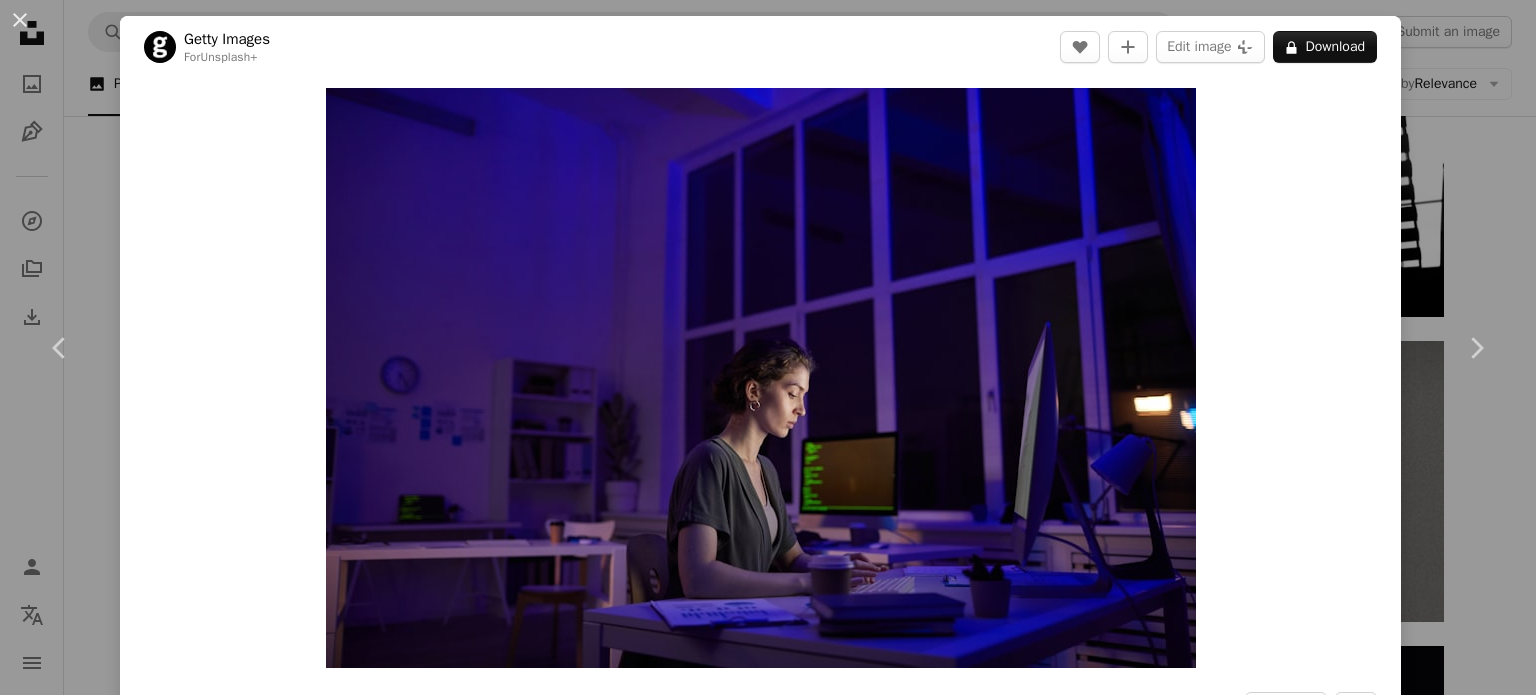 click on "[FIRST] [LAST] For Unsplash+ A heart A plus sign Edit image Plus sign for Unsplash+ A lock Download Zoom in A forward-right arrow Share More Actions Calendar outlined Published on April 14, 2023 Safety Licensed under the Unsplash+ License office people dark computer night adults only beautiful woman desk computer keyboard entrepreneur modern businesswoman indoors one person using computer working late males businesswear Public domain images Related images Plus sign for Unsplash+ A heart A plus sign Ahmet Kurt For Unsplash+ A lock Download Plus sign for Unsplash+ A heart A plus sign A. C. For Unsplash+ A lock Download Plus sign for Unsplash+ A heart A plus sign Andrej Lišakov For Unsplash+ A lock Download Plus sign for Unsplash+ A heart A plus sign Andrej Lišakov For Unsplash+ A lock Download Plus sign for Unsplash+ A heart A plus sign Getty Images For Unsplash+ A lock Download Plus sign for Unsplash+ A heart A plus sign Ahmet Kurt For Unsplash+" at bounding box center [768, 347] 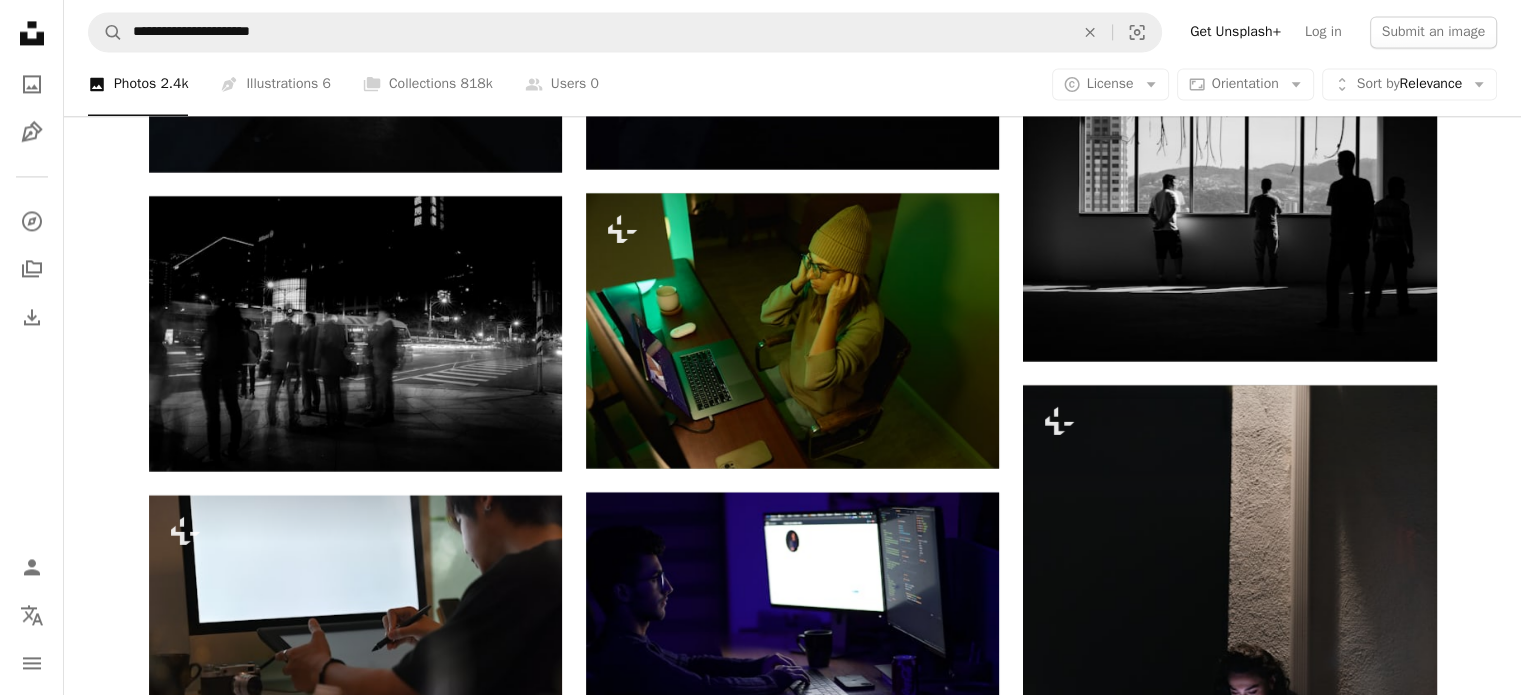 scroll, scrollTop: 18293, scrollLeft: 0, axis: vertical 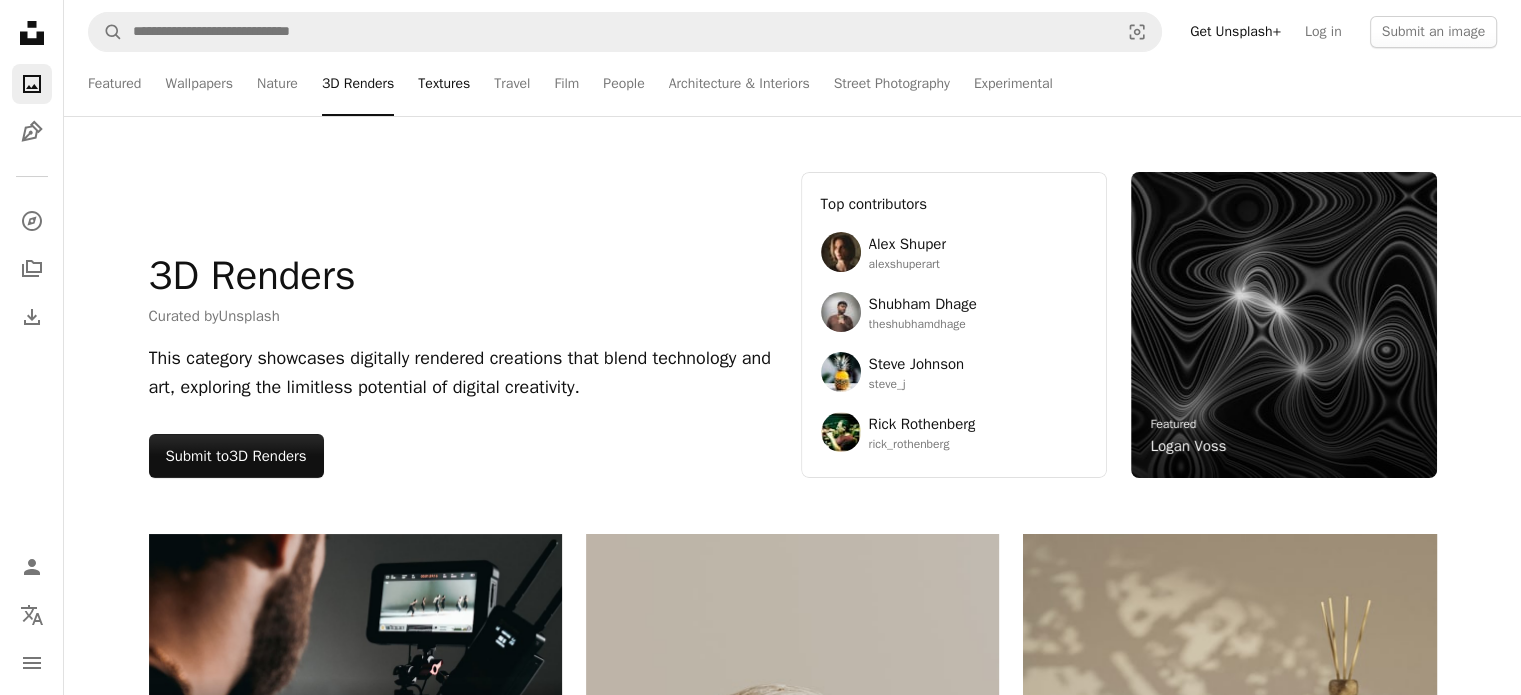 click on "Textures" at bounding box center [444, 84] 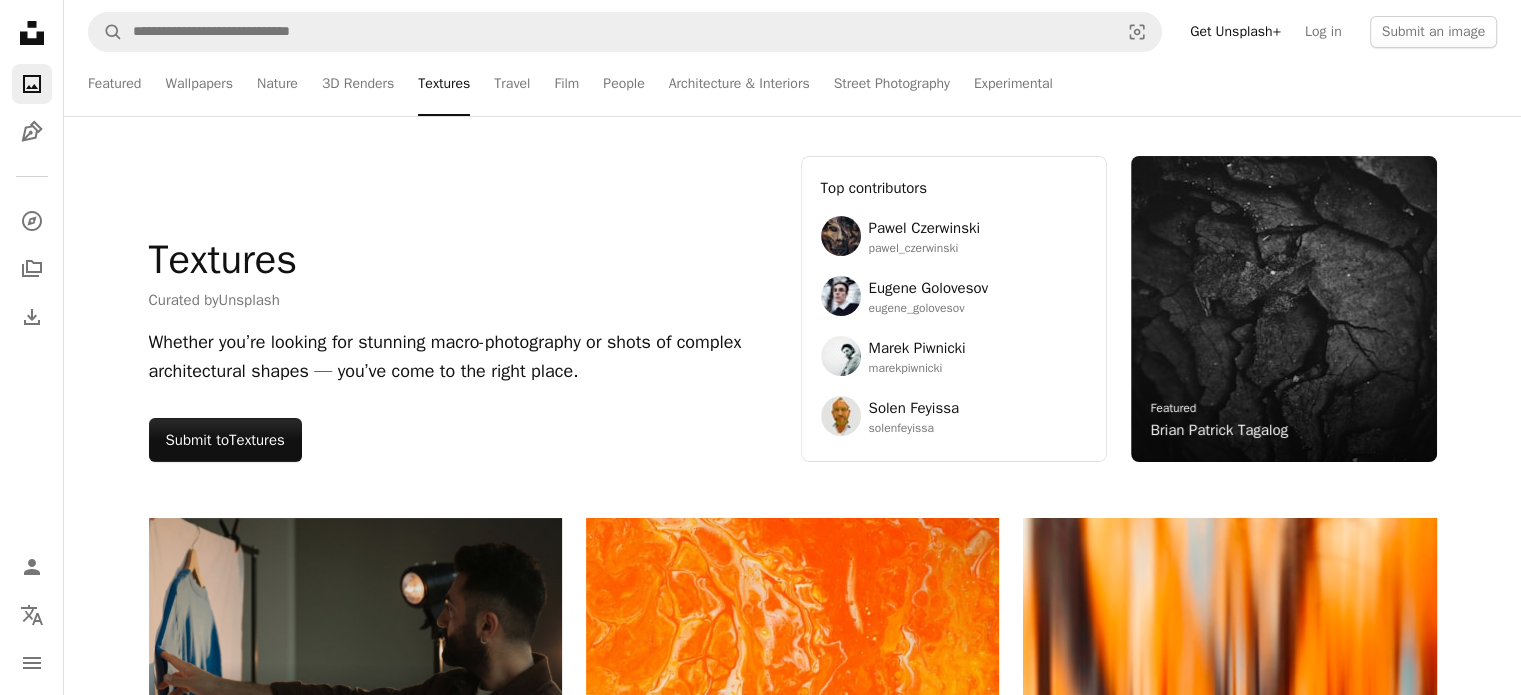 scroll, scrollTop: 0, scrollLeft: 0, axis: both 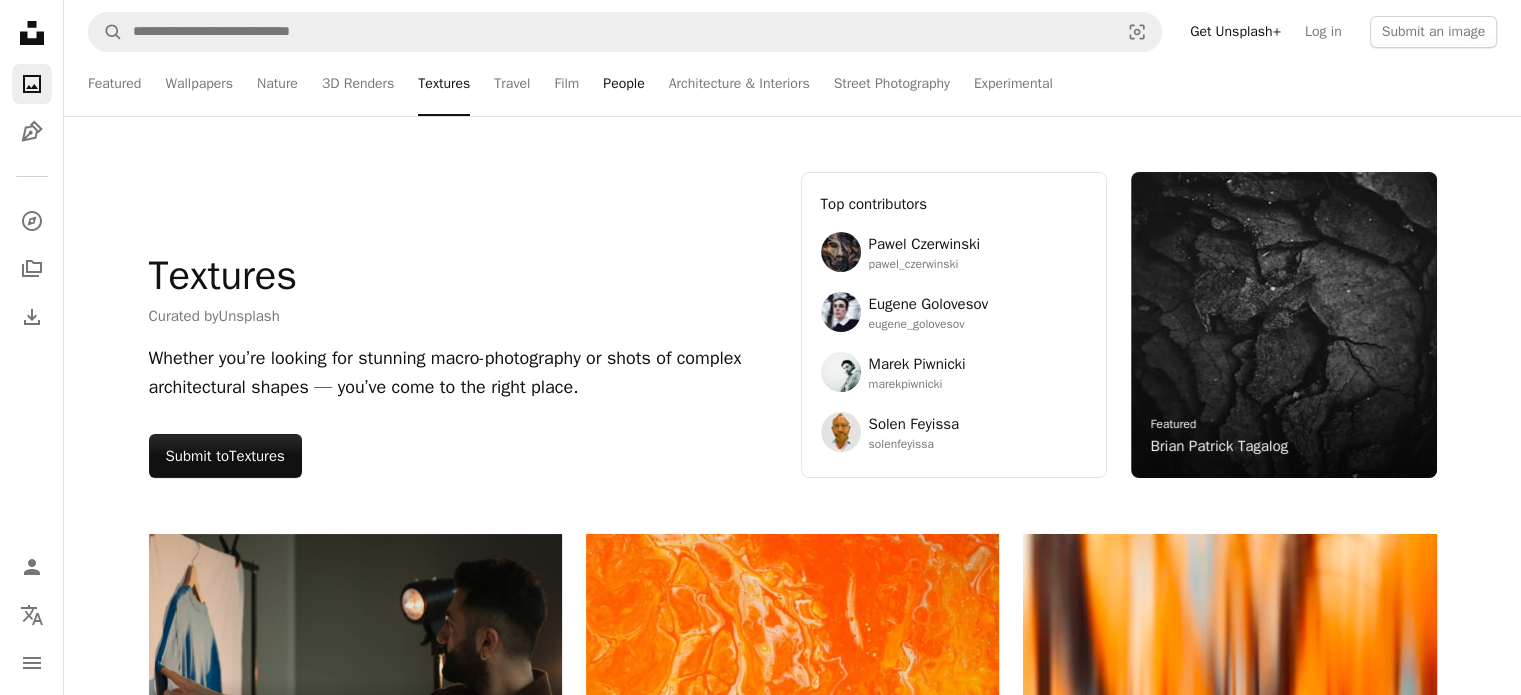 click on "People" at bounding box center (623, 84) 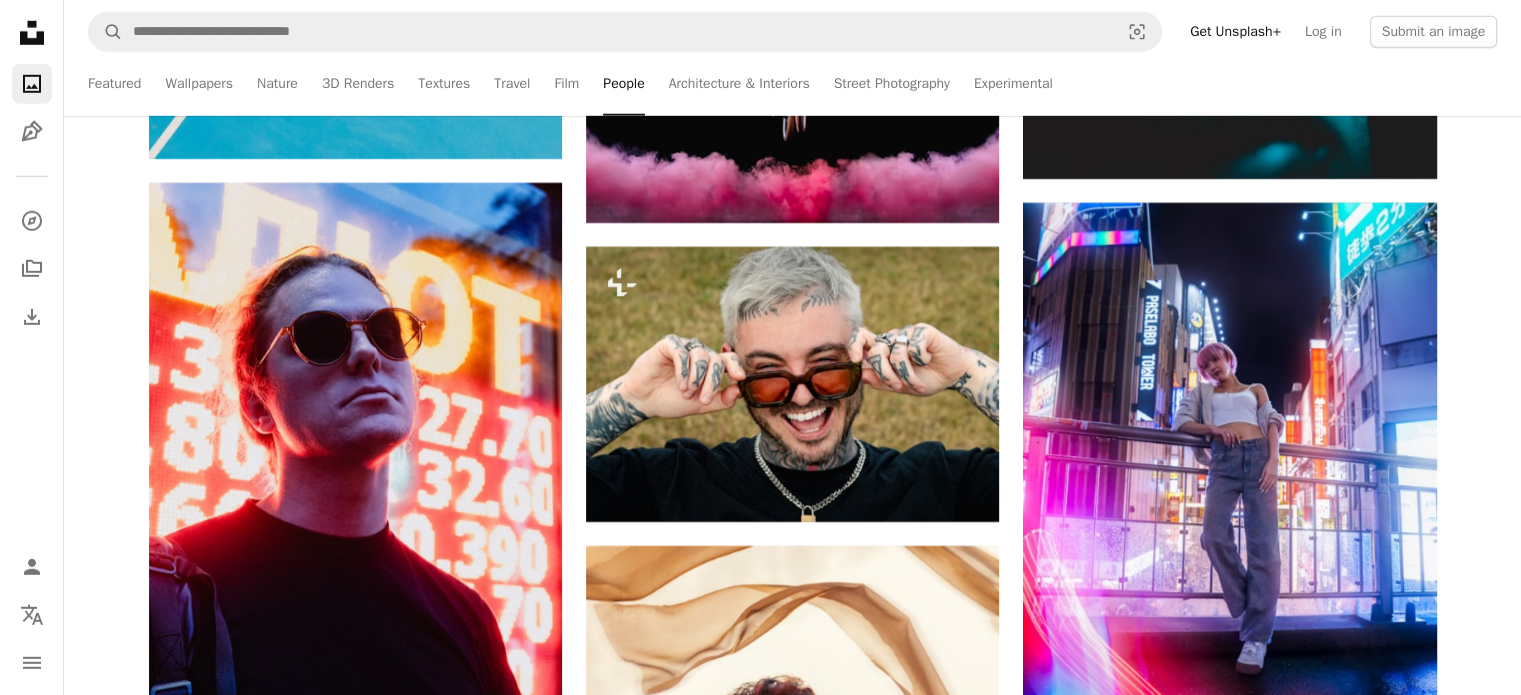 scroll, scrollTop: 6158, scrollLeft: 0, axis: vertical 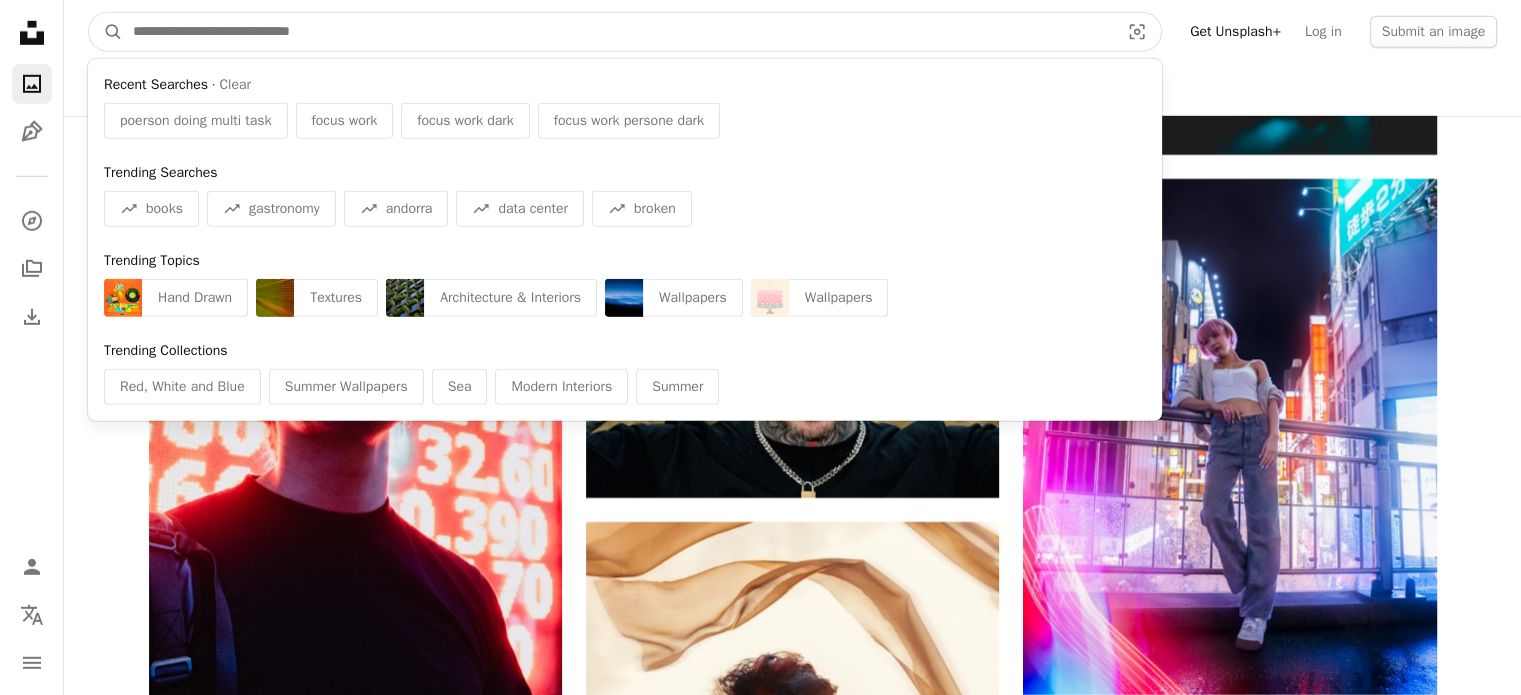 click at bounding box center [618, 32] 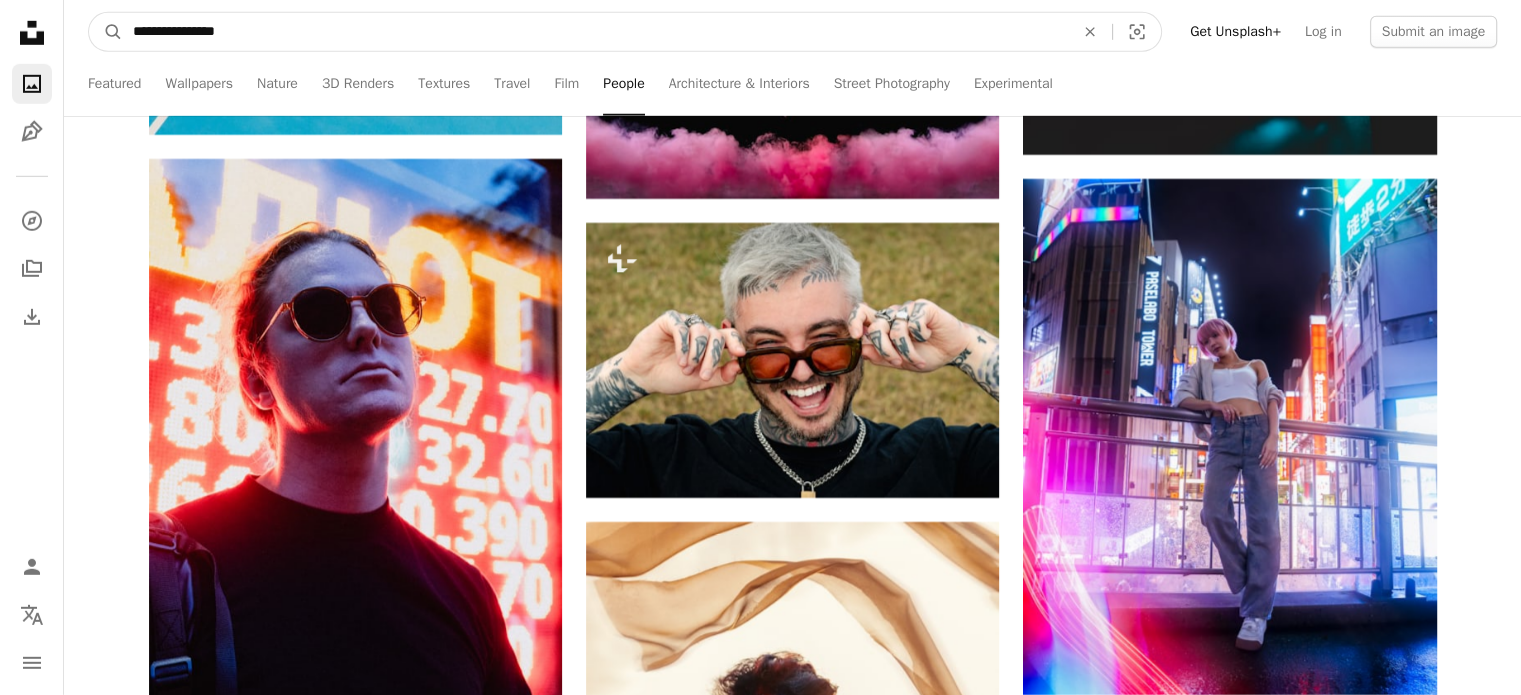type on "**********" 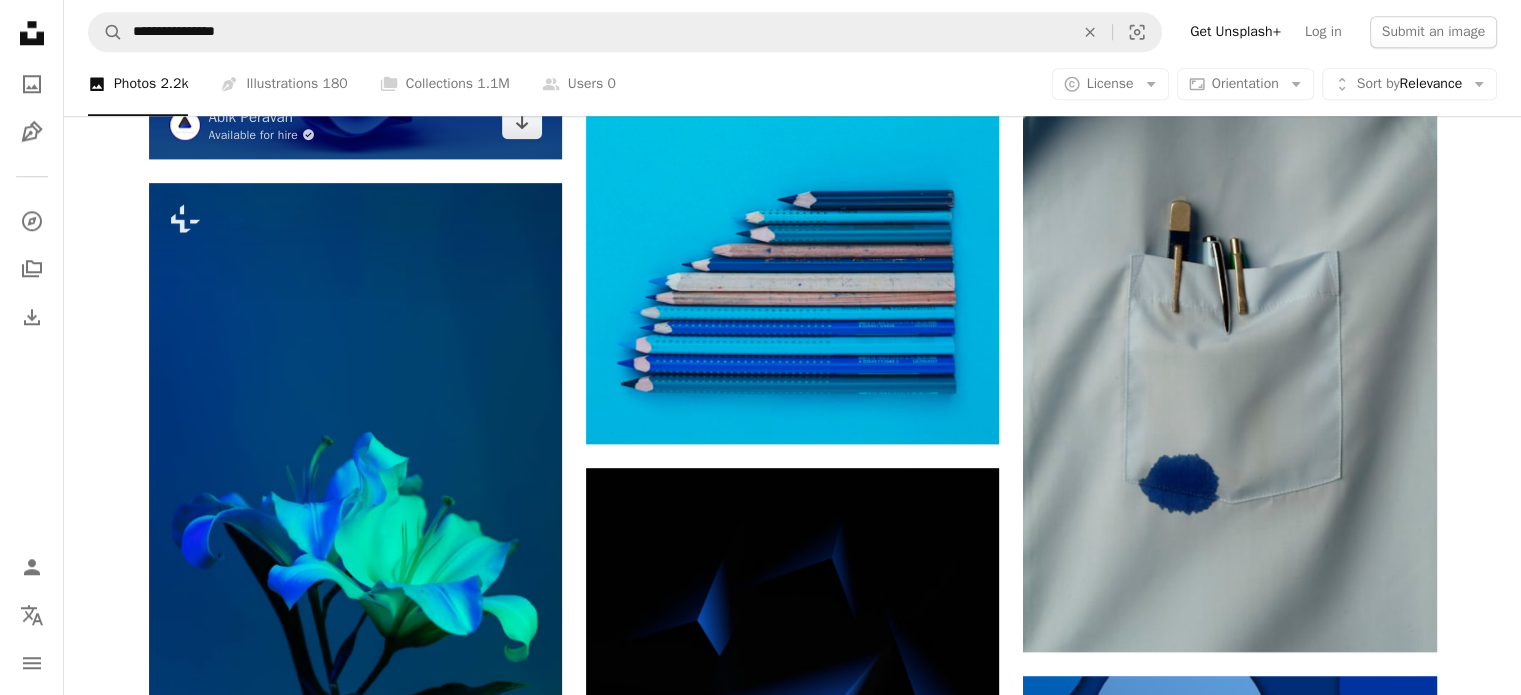 scroll, scrollTop: 1991, scrollLeft: 0, axis: vertical 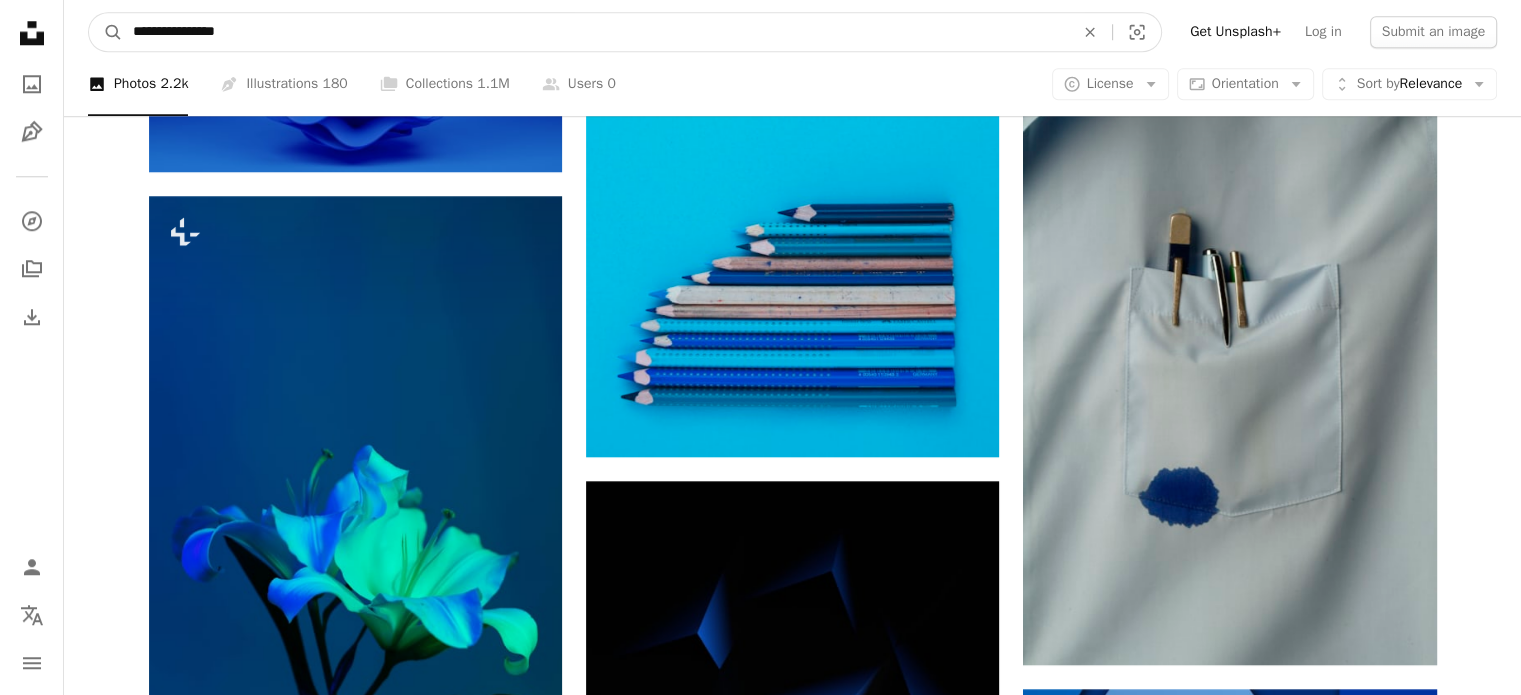 drag, startPoint x: 196, startPoint y: 30, endPoint x: 169, endPoint y: 30, distance: 27 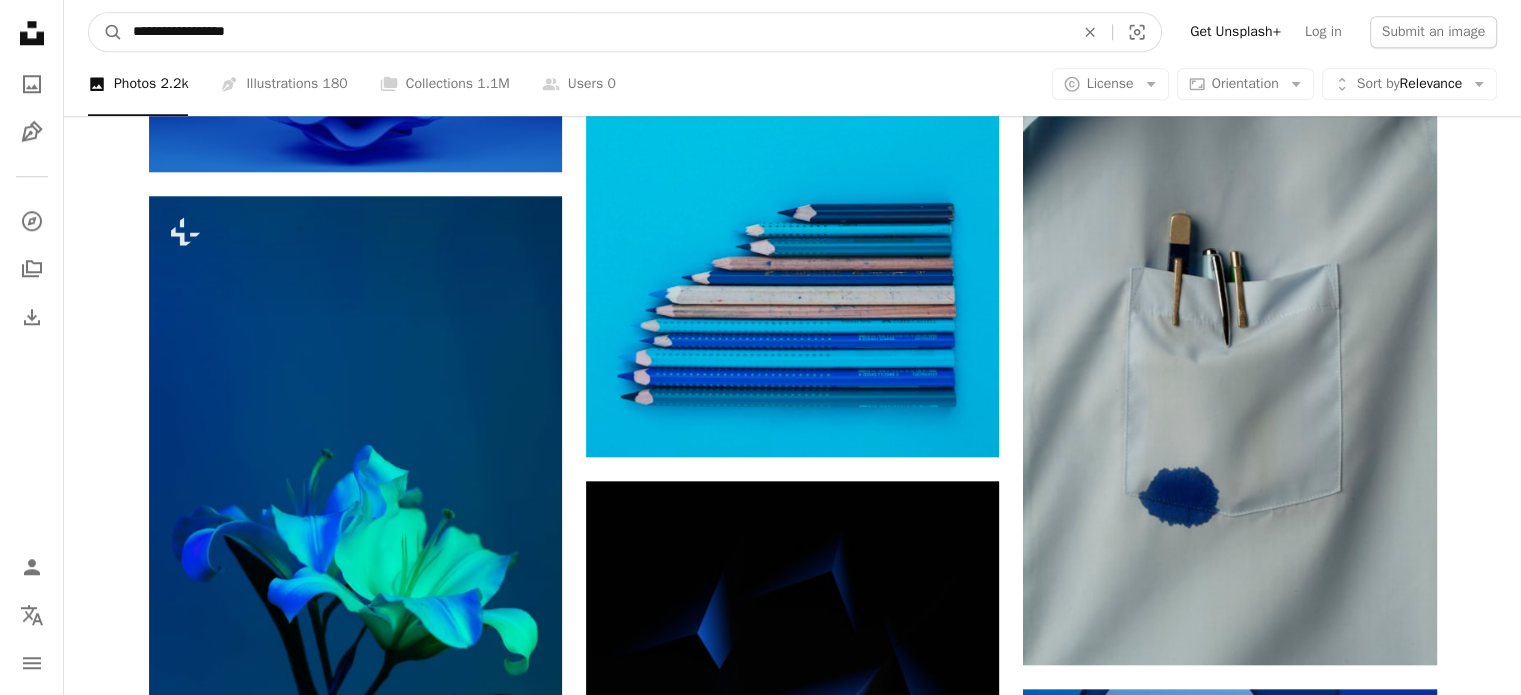 type on "**********" 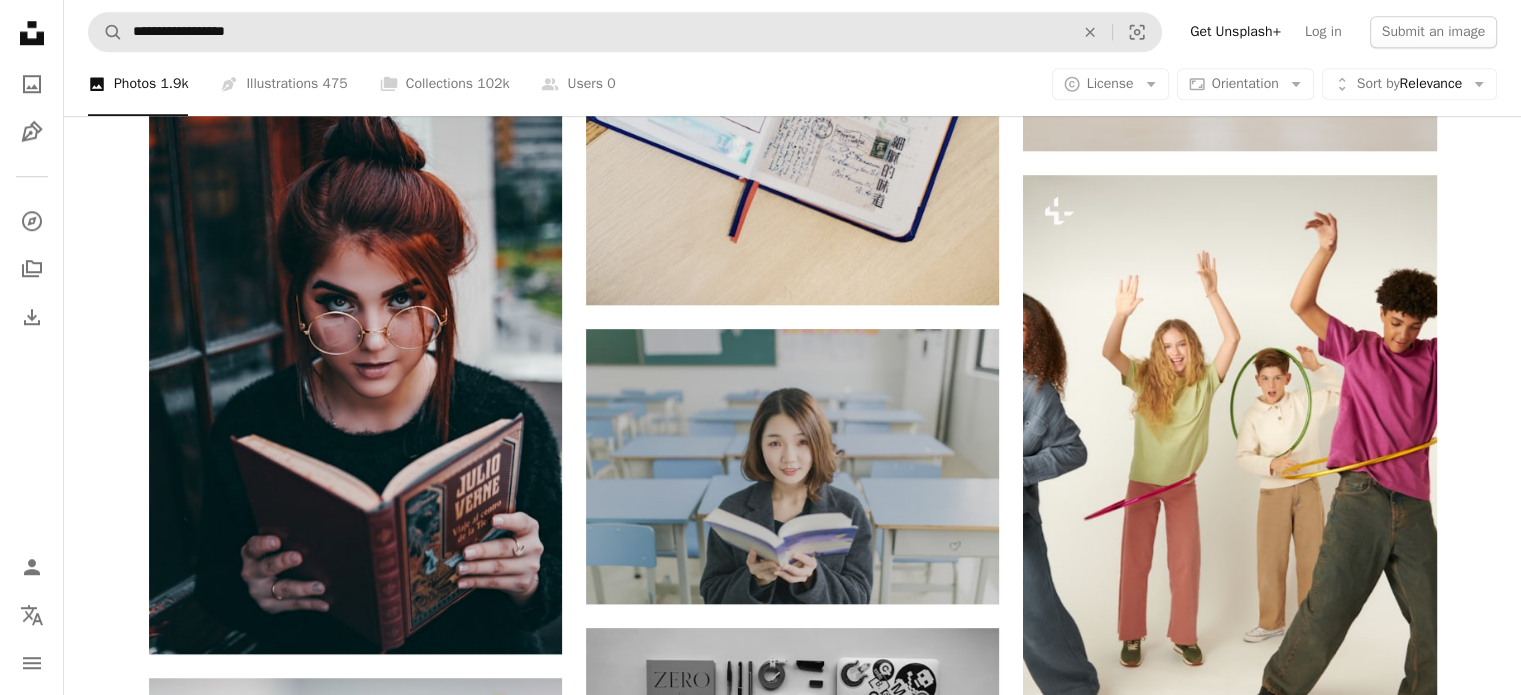 scroll, scrollTop: 1715, scrollLeft: 0, axis: vertical 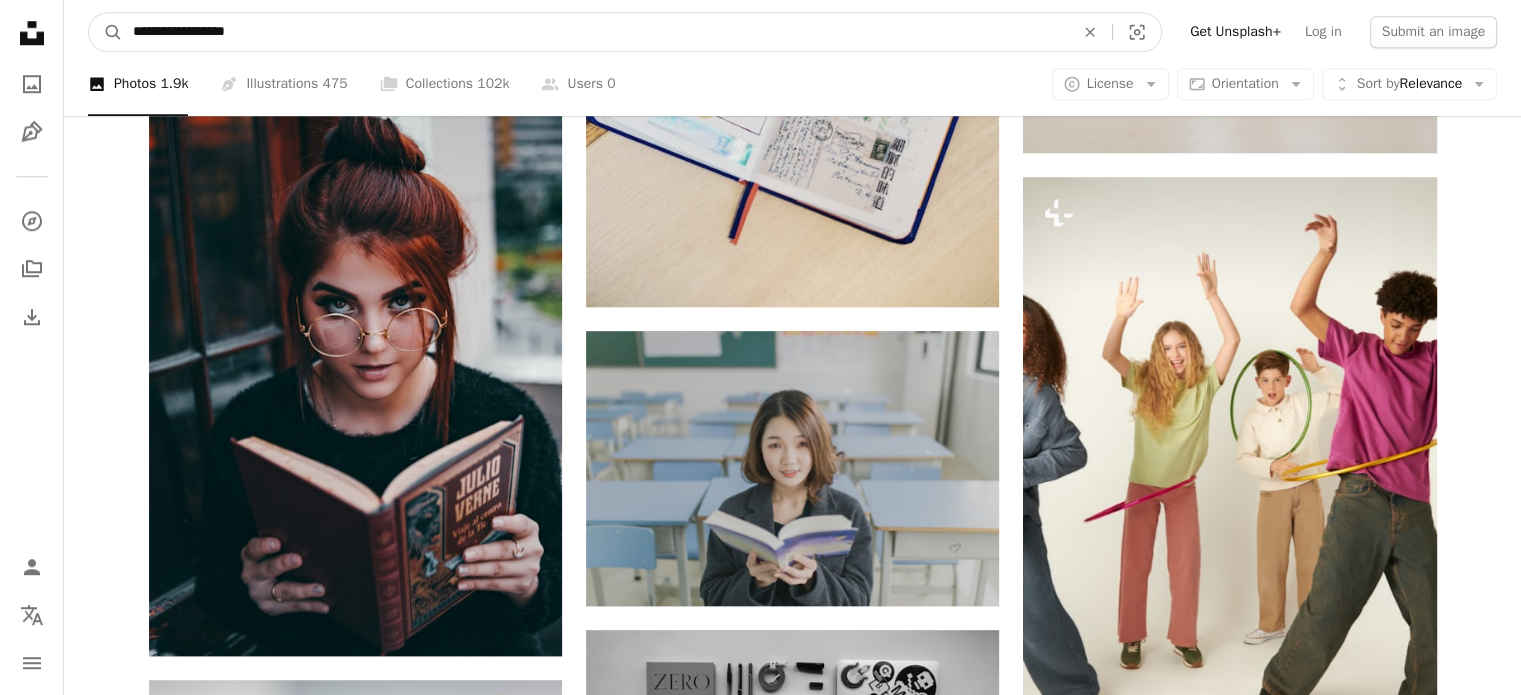 click on "**********" at bounding box center [595, 32] 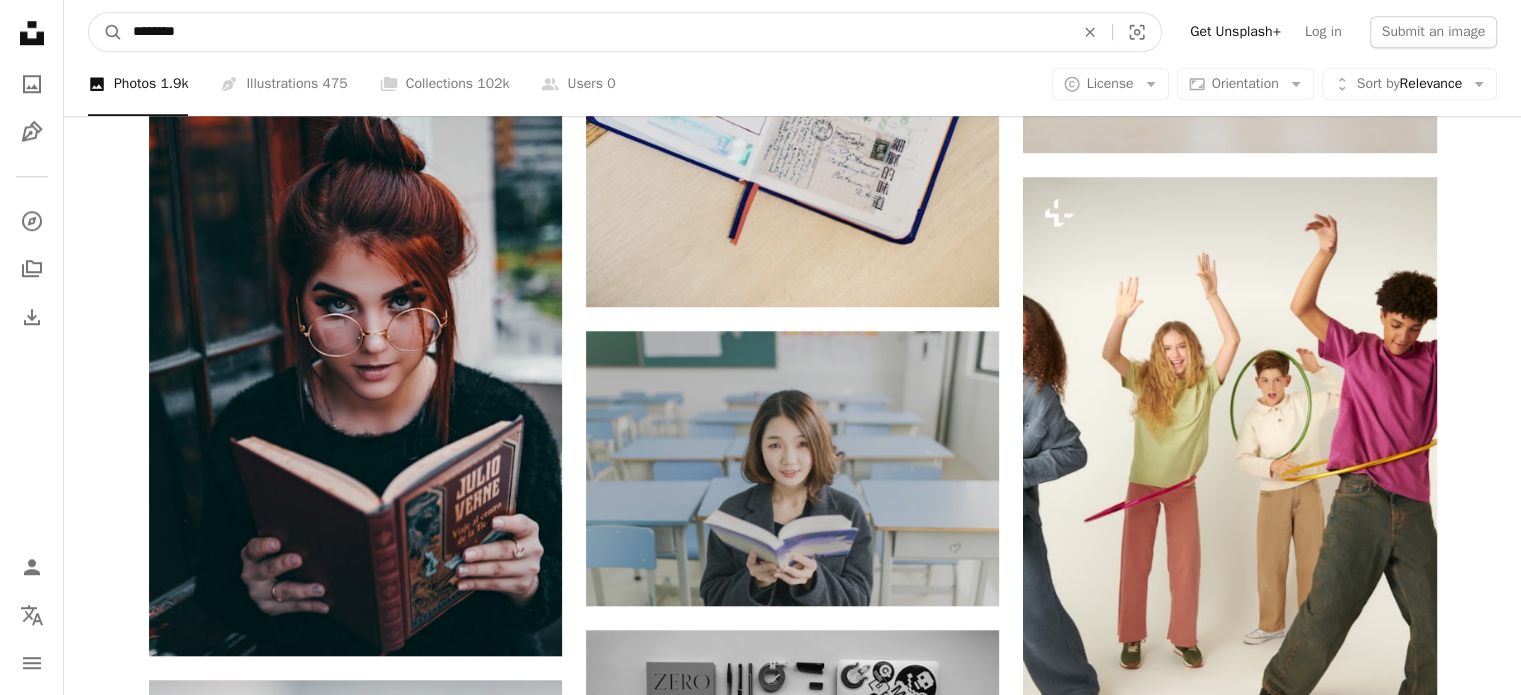 click on "********" at bounding box center (595, 32) 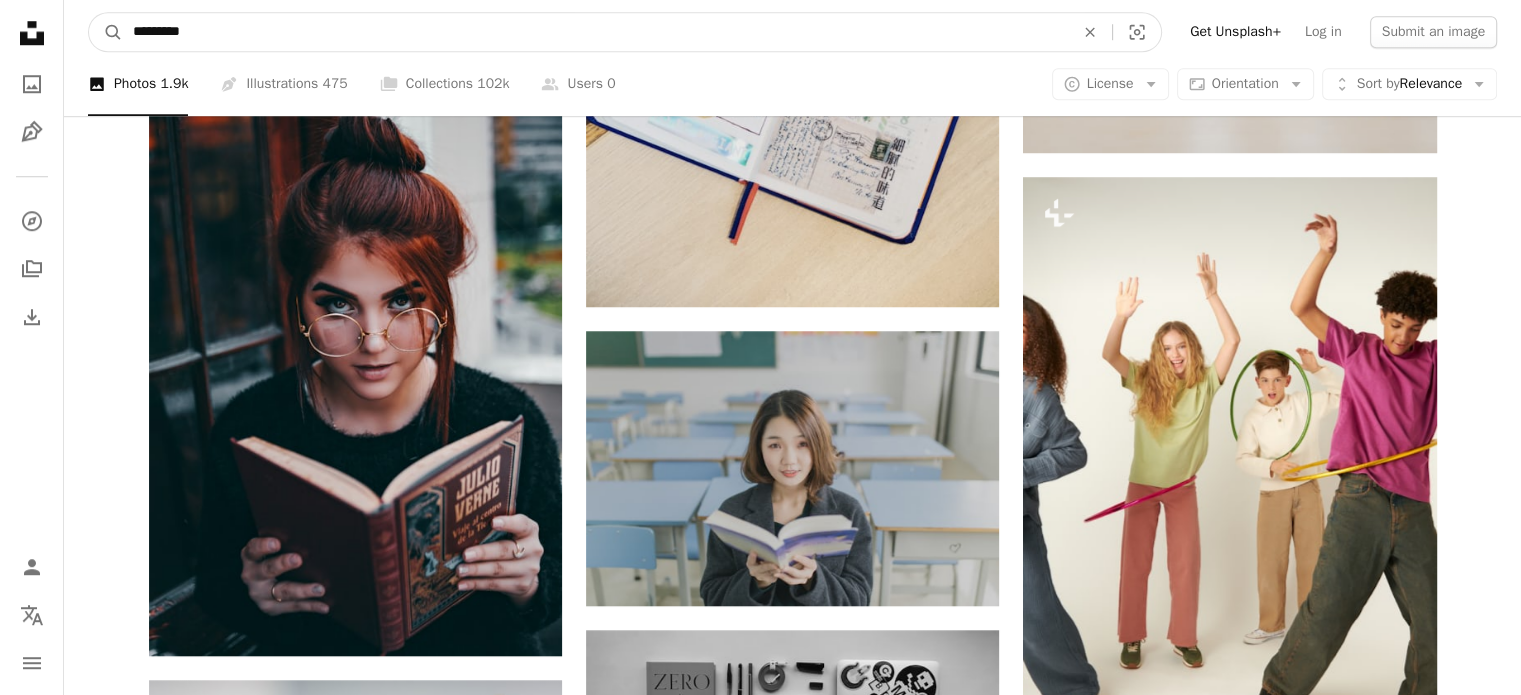 click on "*********" at bounding box center (595, 32) 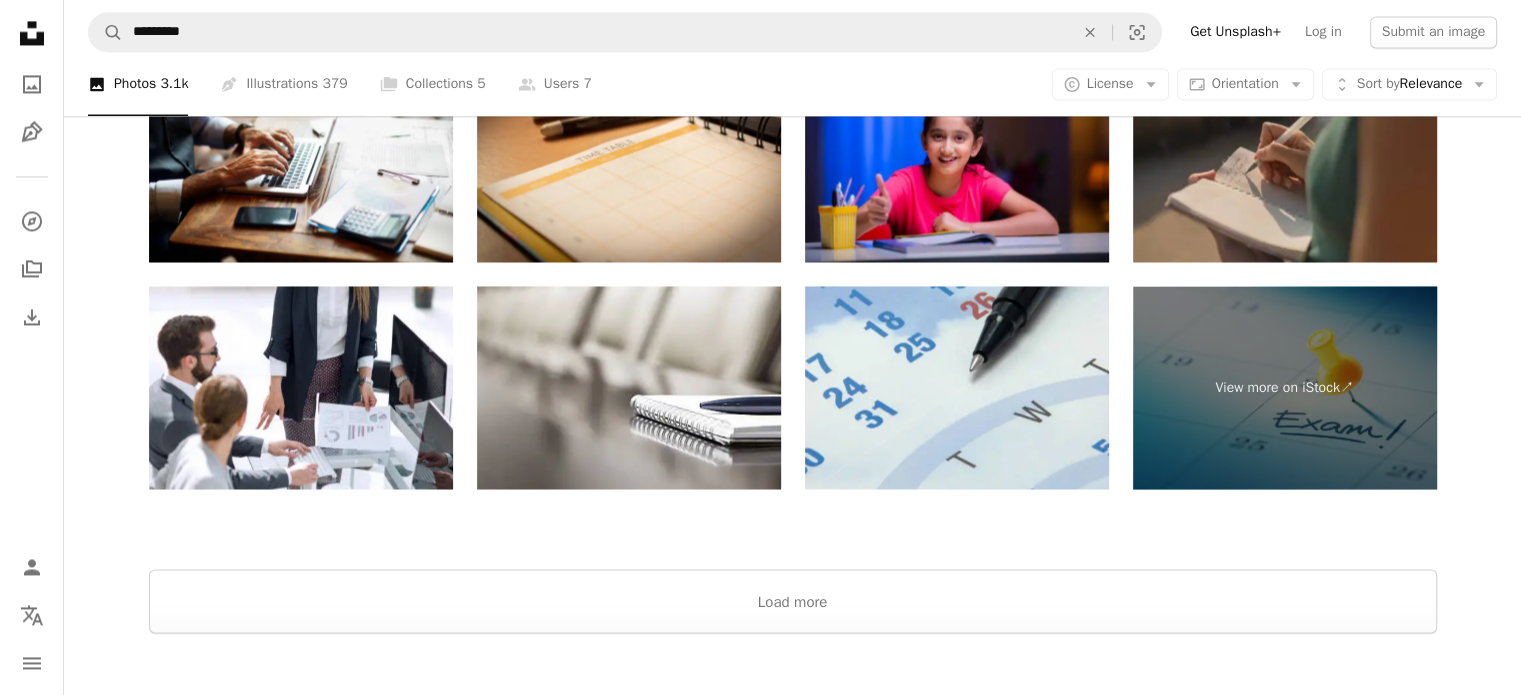 scroll, scrollTop: 3514, scrollLeft: 0, axis: vertical 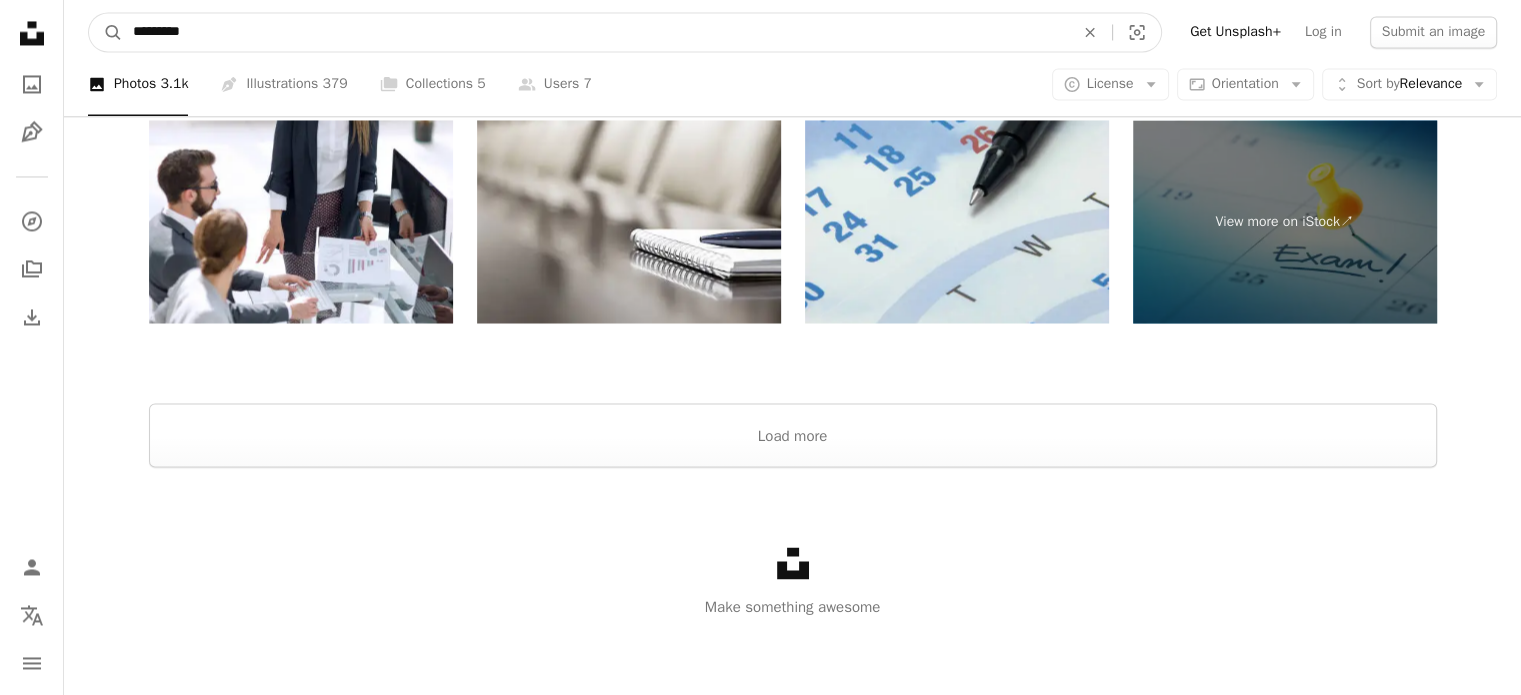 click on "*********" at bounding box center (595, 32) 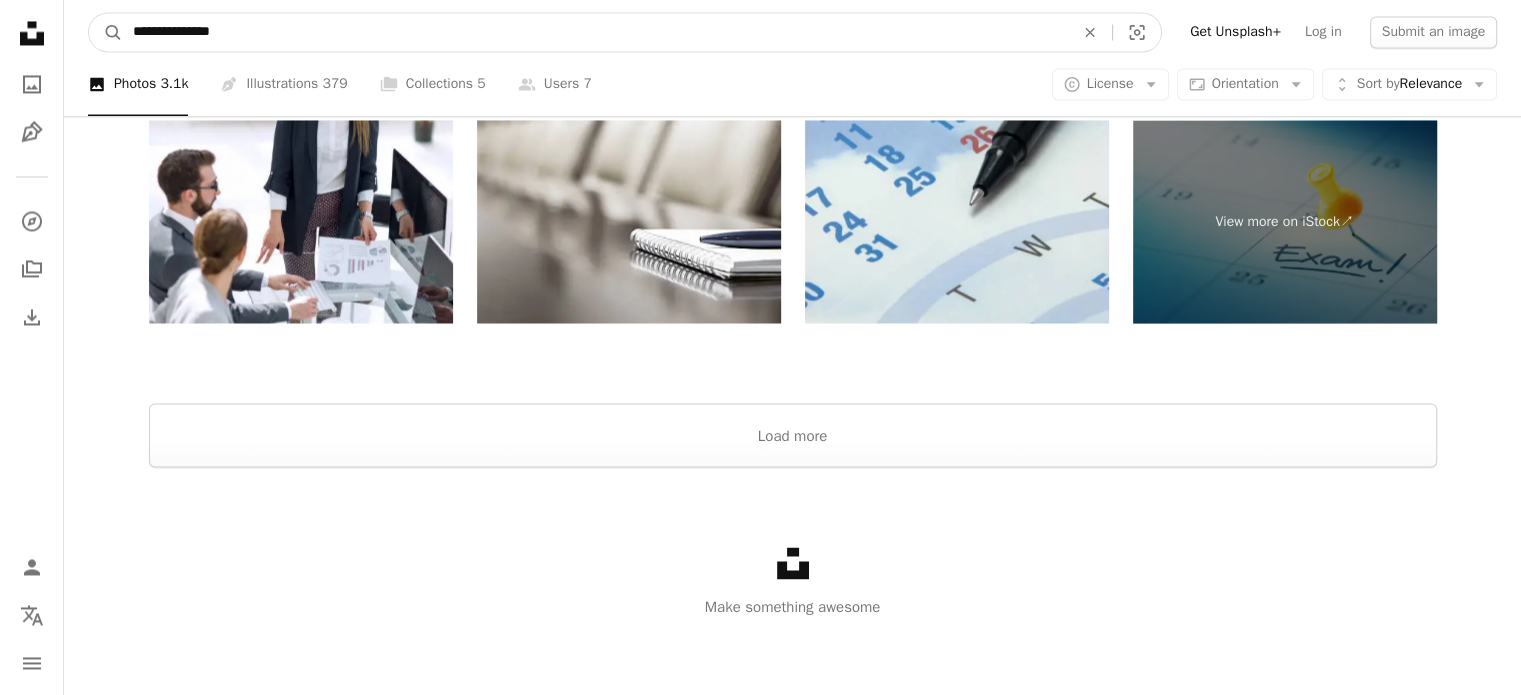 type on "**********" 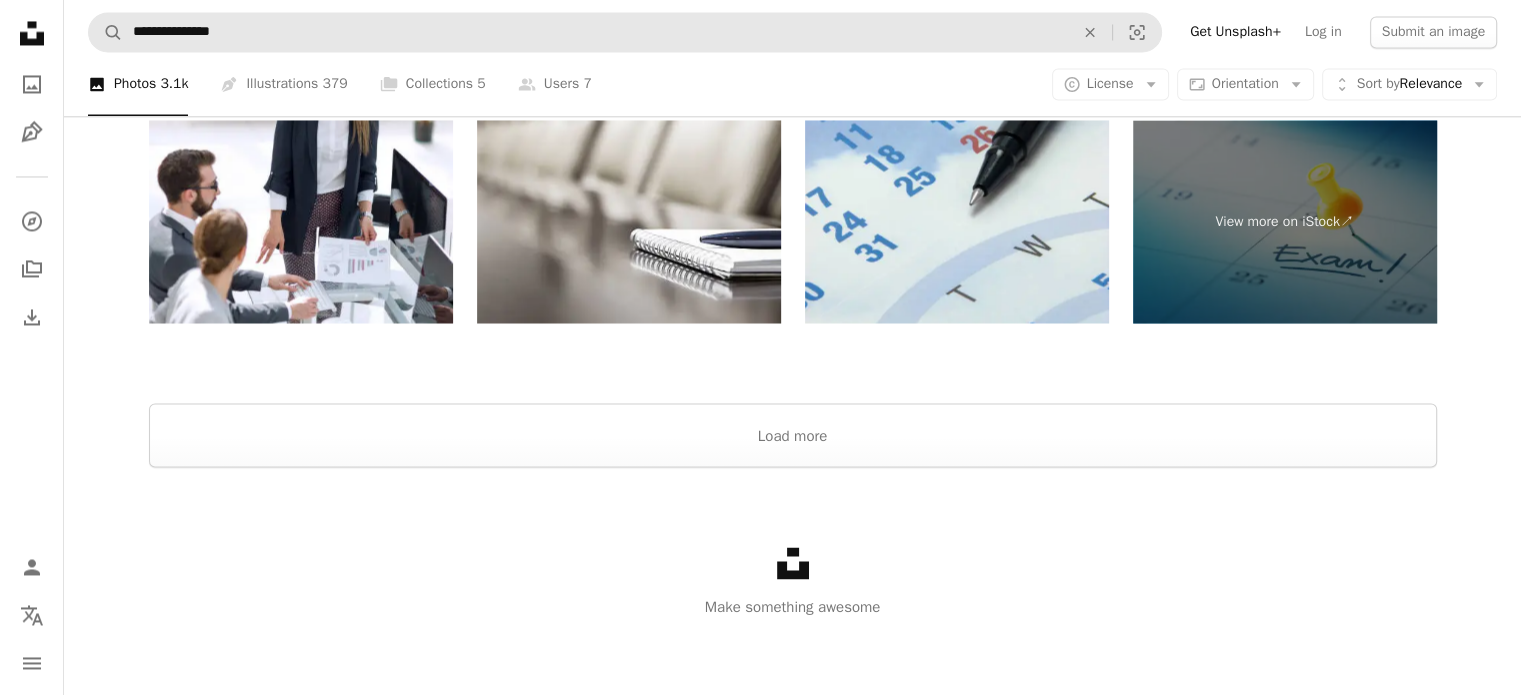 scroll, scrollTop: 0, scrollLeft: 0, axis: both 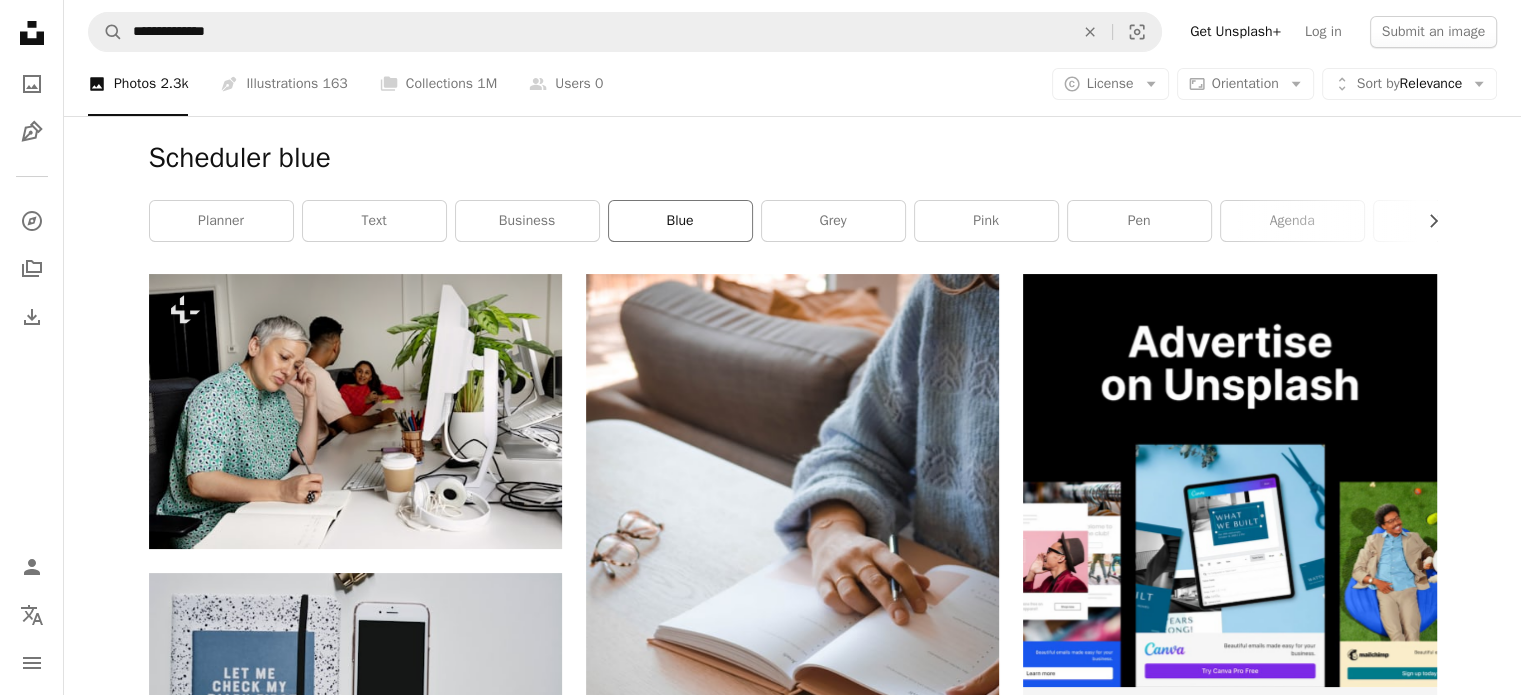 click on "blue" at bounding box center (680, 221) 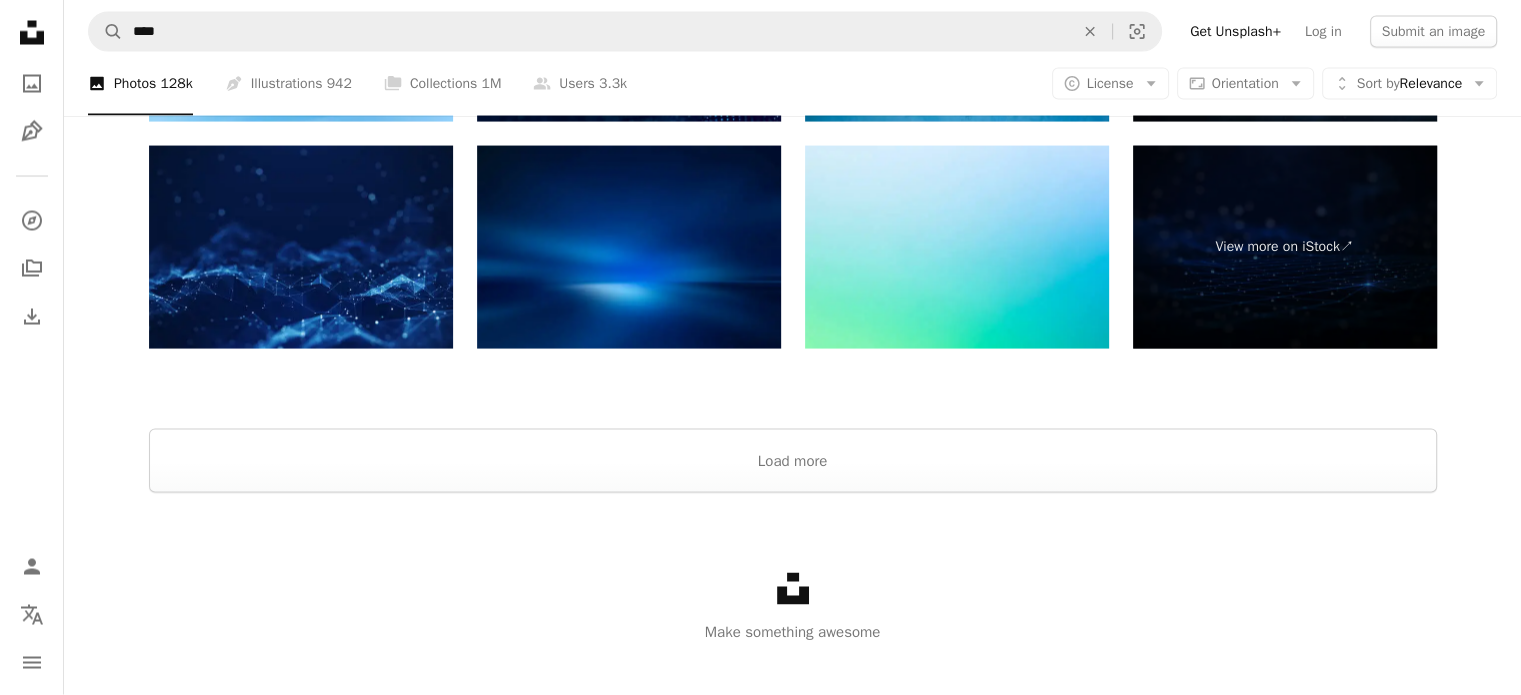 scroll, scrollTop: 3915, scrollLeft: 0, axis: vertical 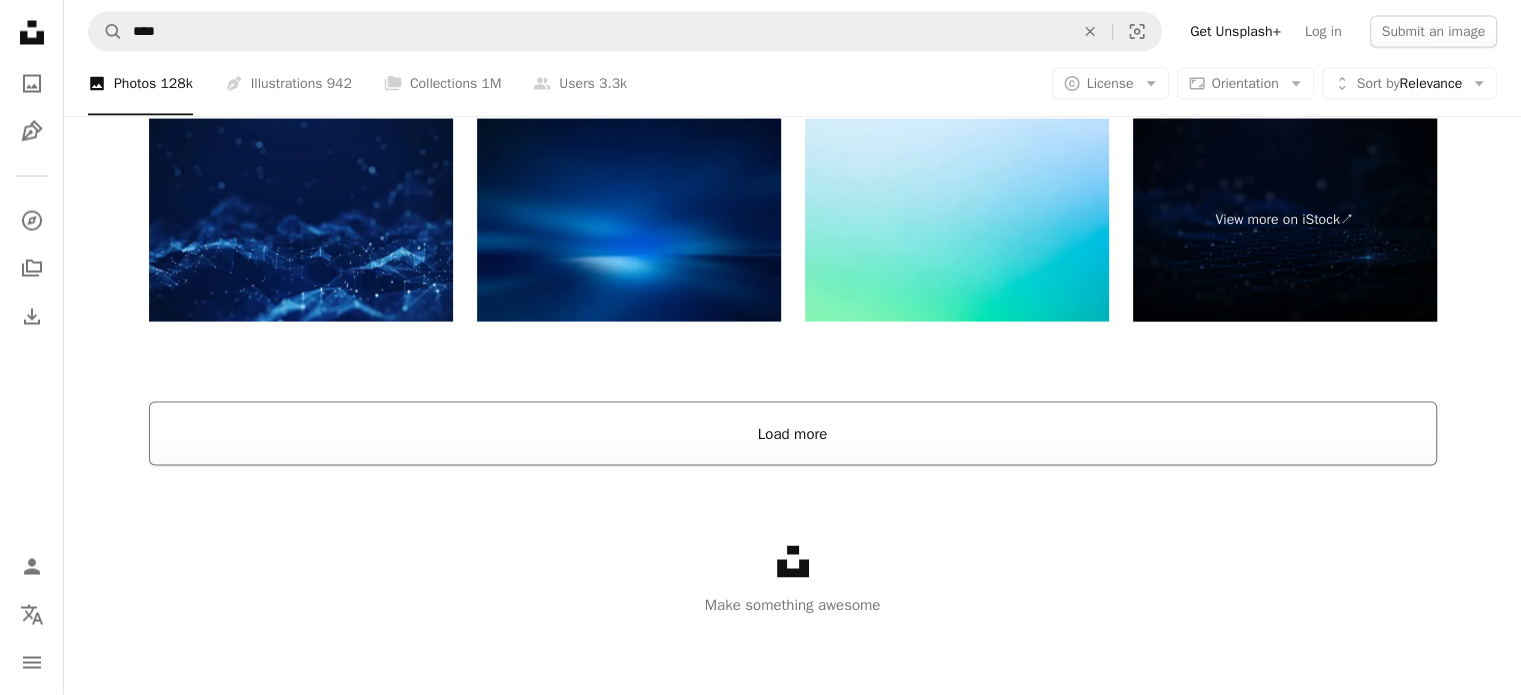 click on "Load more" at bounding box center (793, 434) 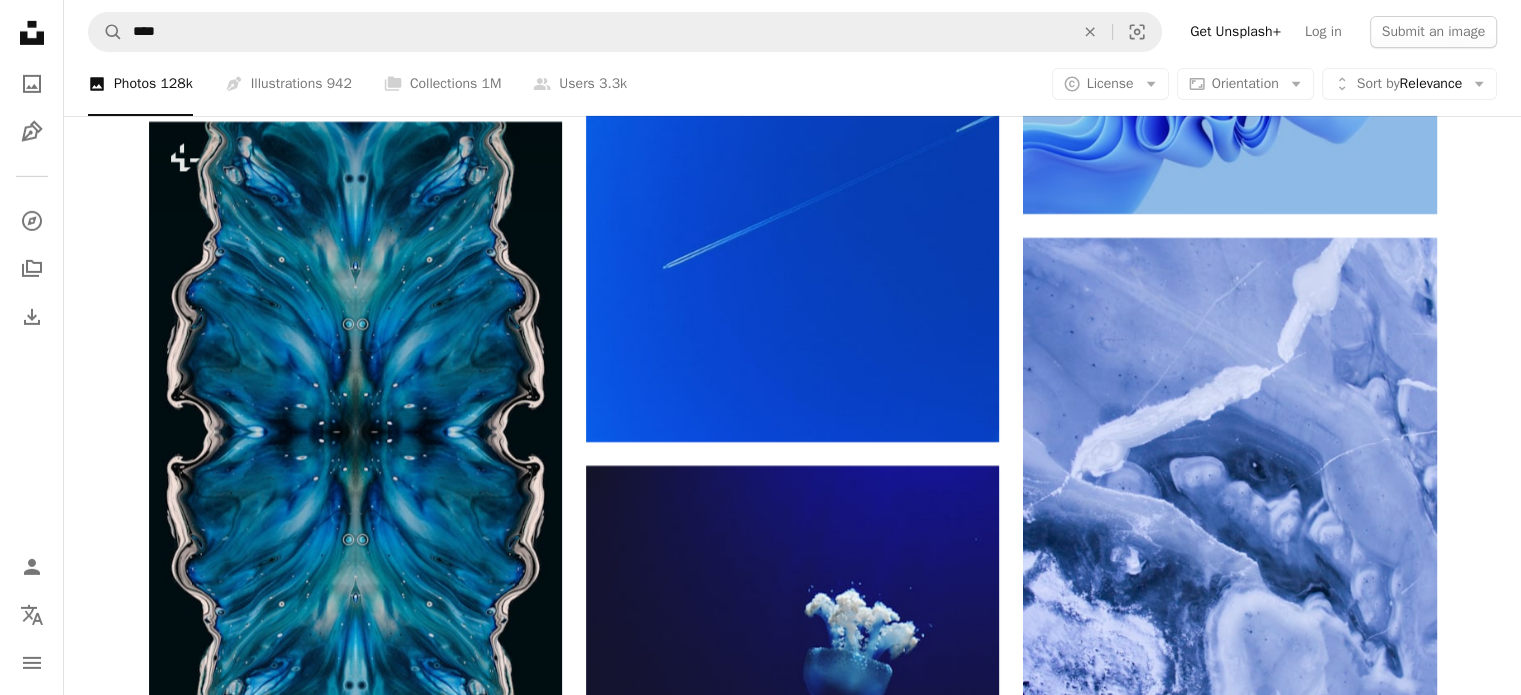 scroll, scrollTop: 14309, scrollLeft: 0, axis: vertical 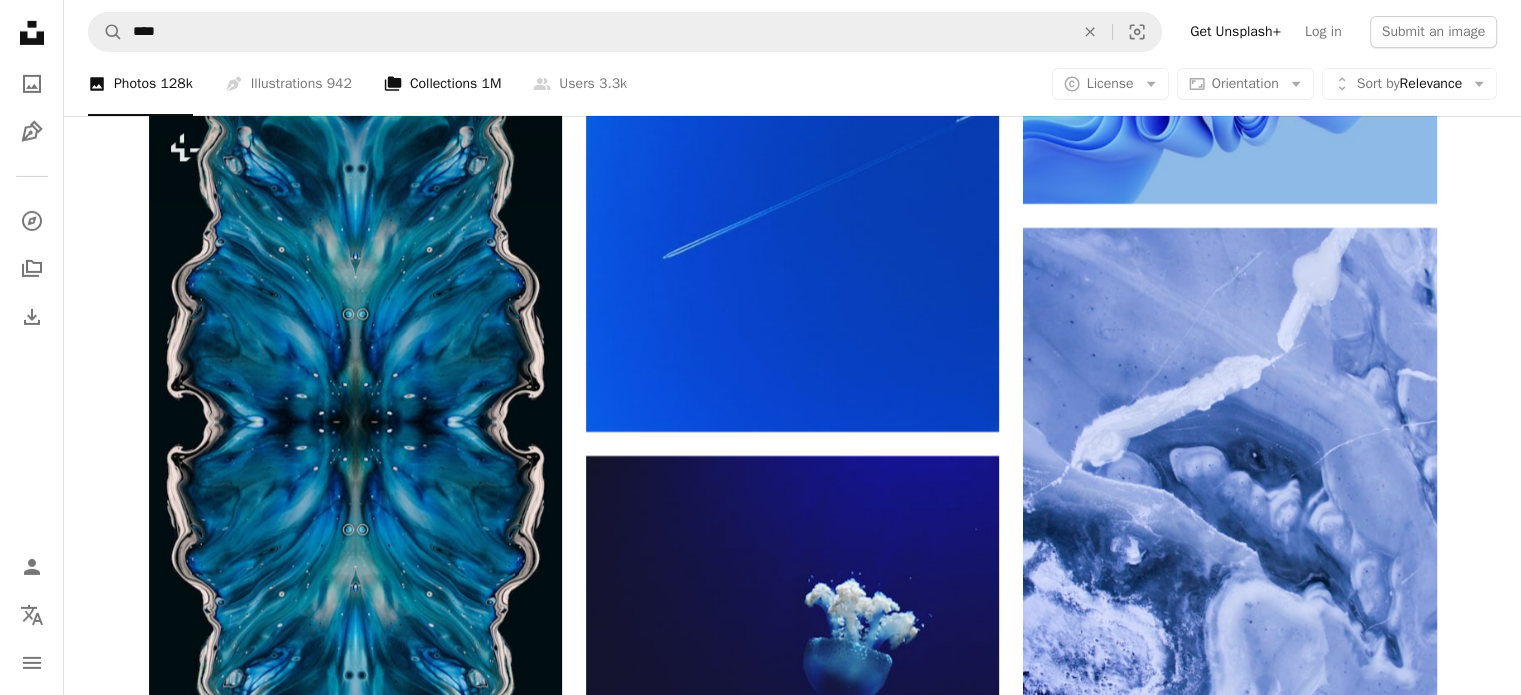 click on "A stack of folders Collections   1M" at bounding box center (442, 84) 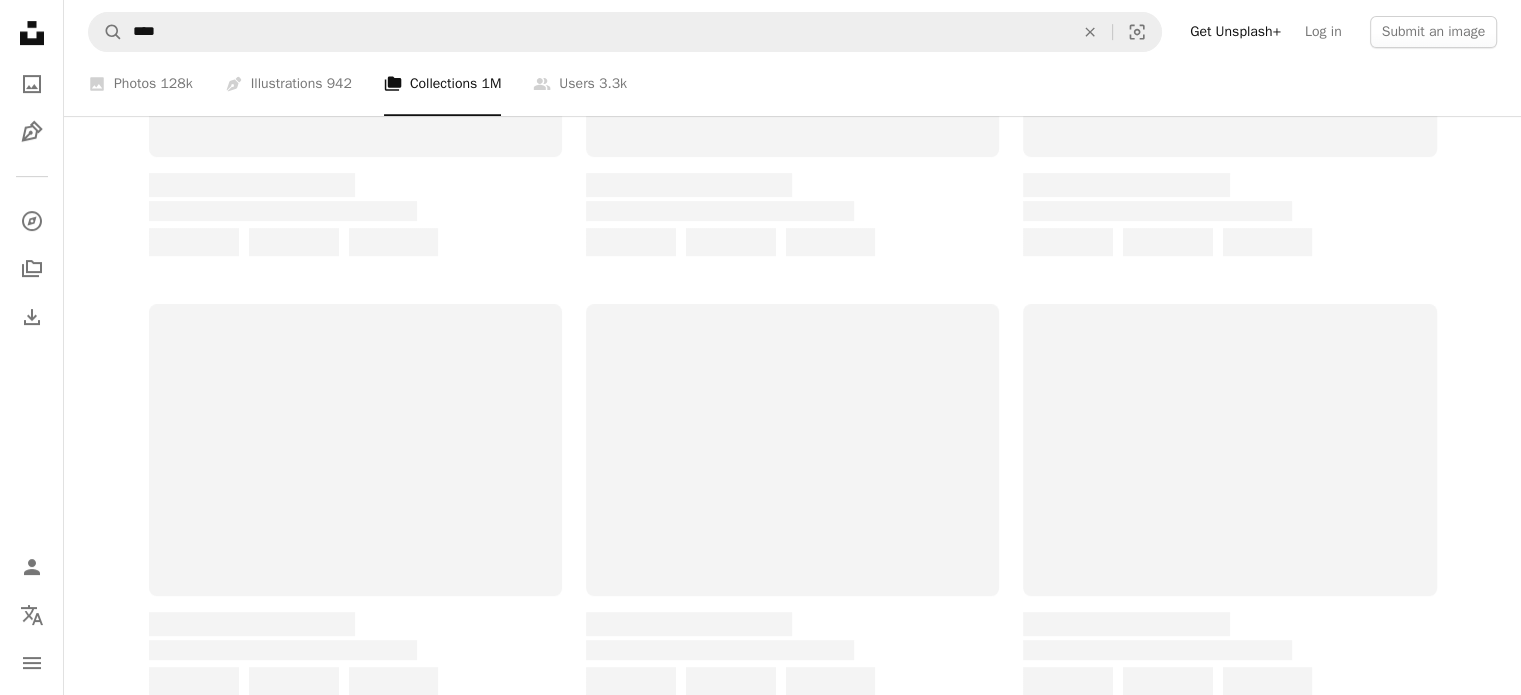 scroll, scrollTop: 0, scrollLeft: 0, axis: both 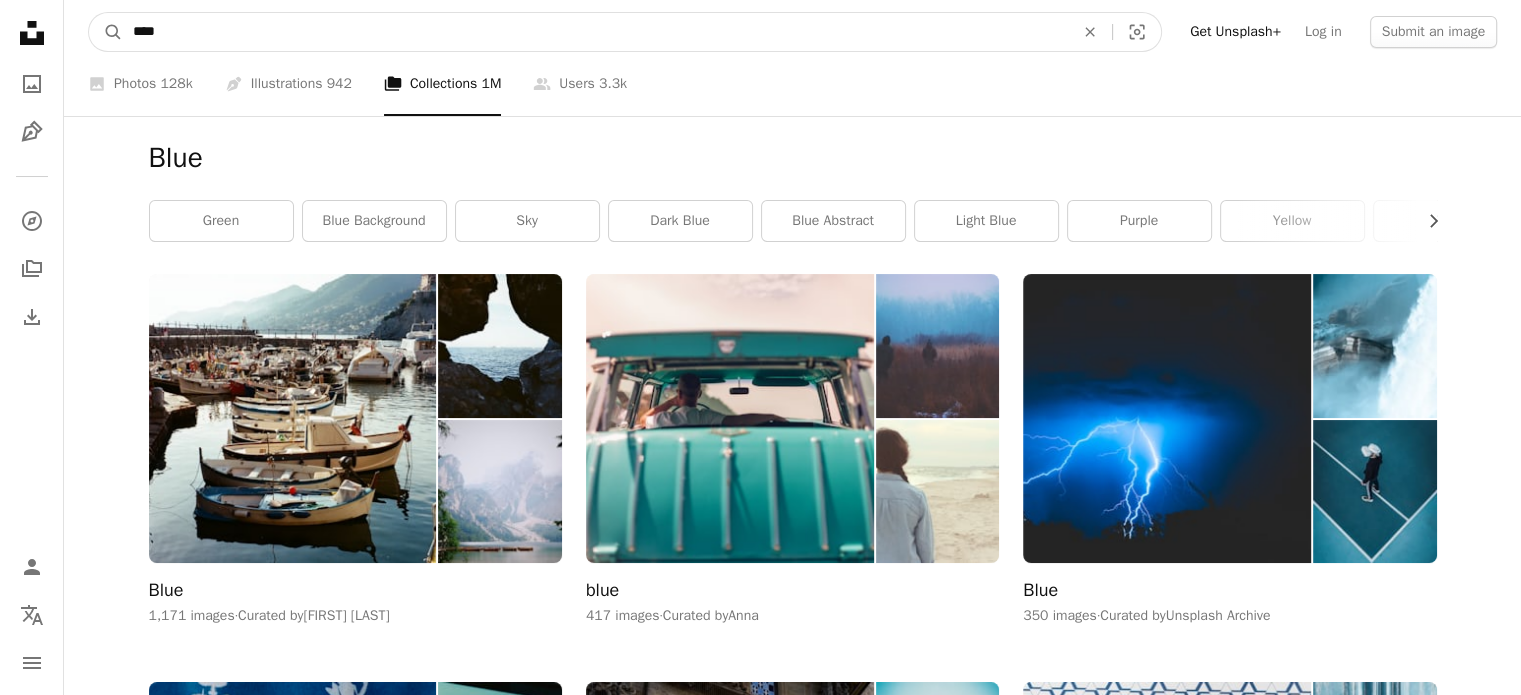 click on "****" at bounding box center [595, 32] 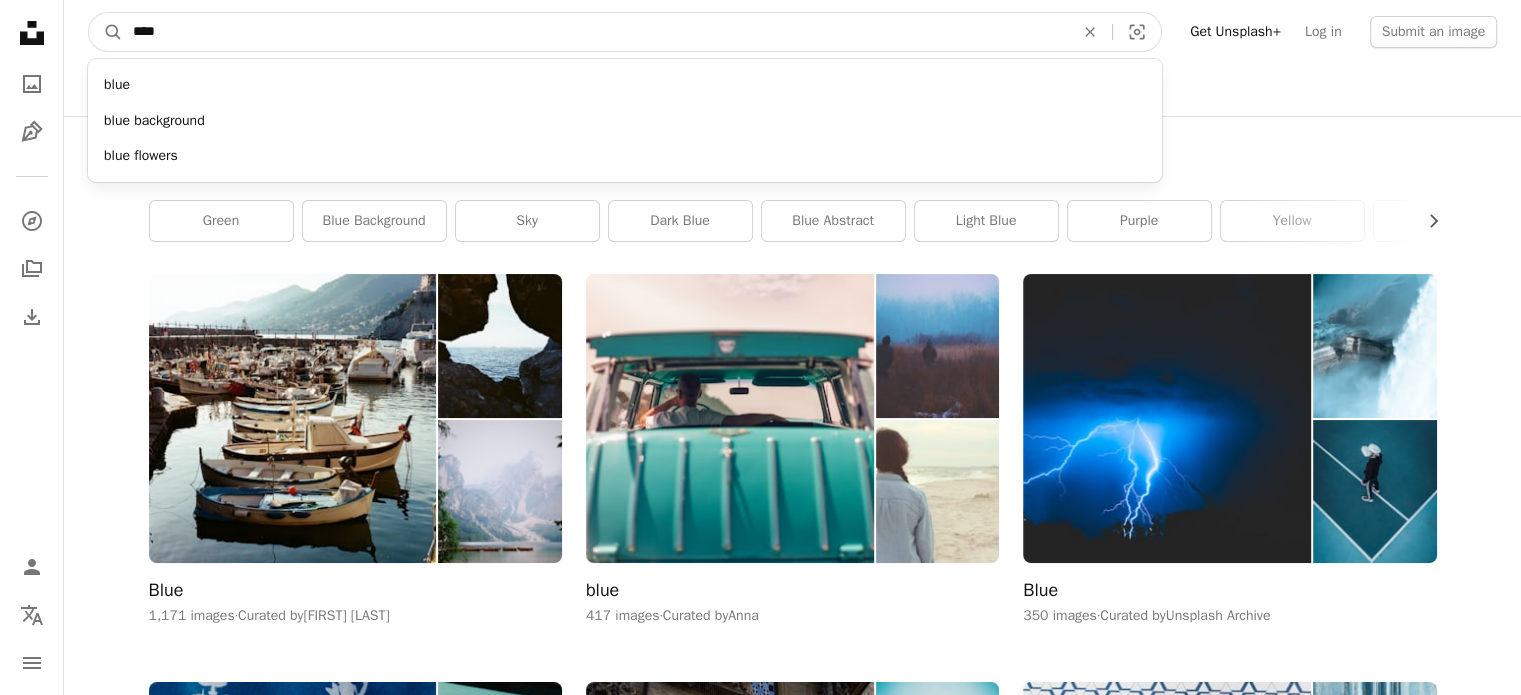 click on "****" at bounding box center (595, 32) 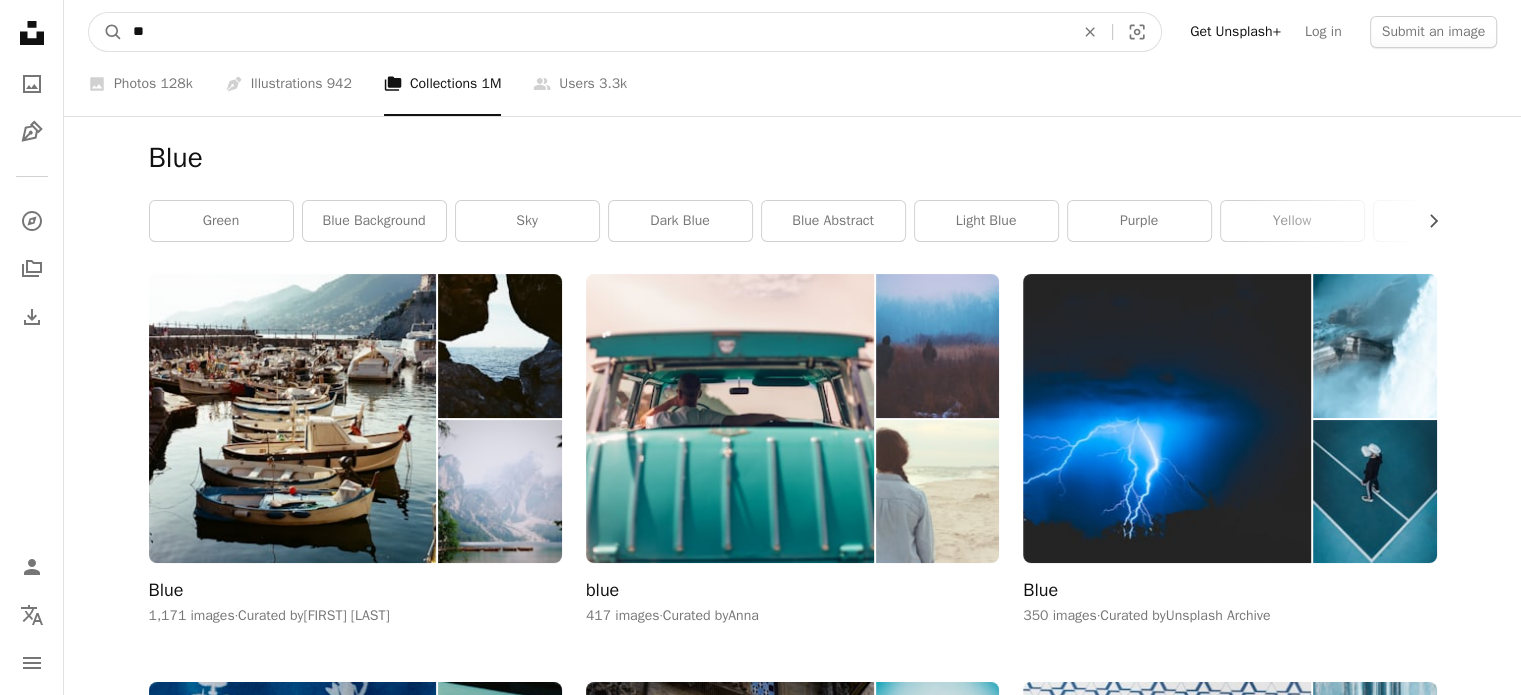 type on "*" 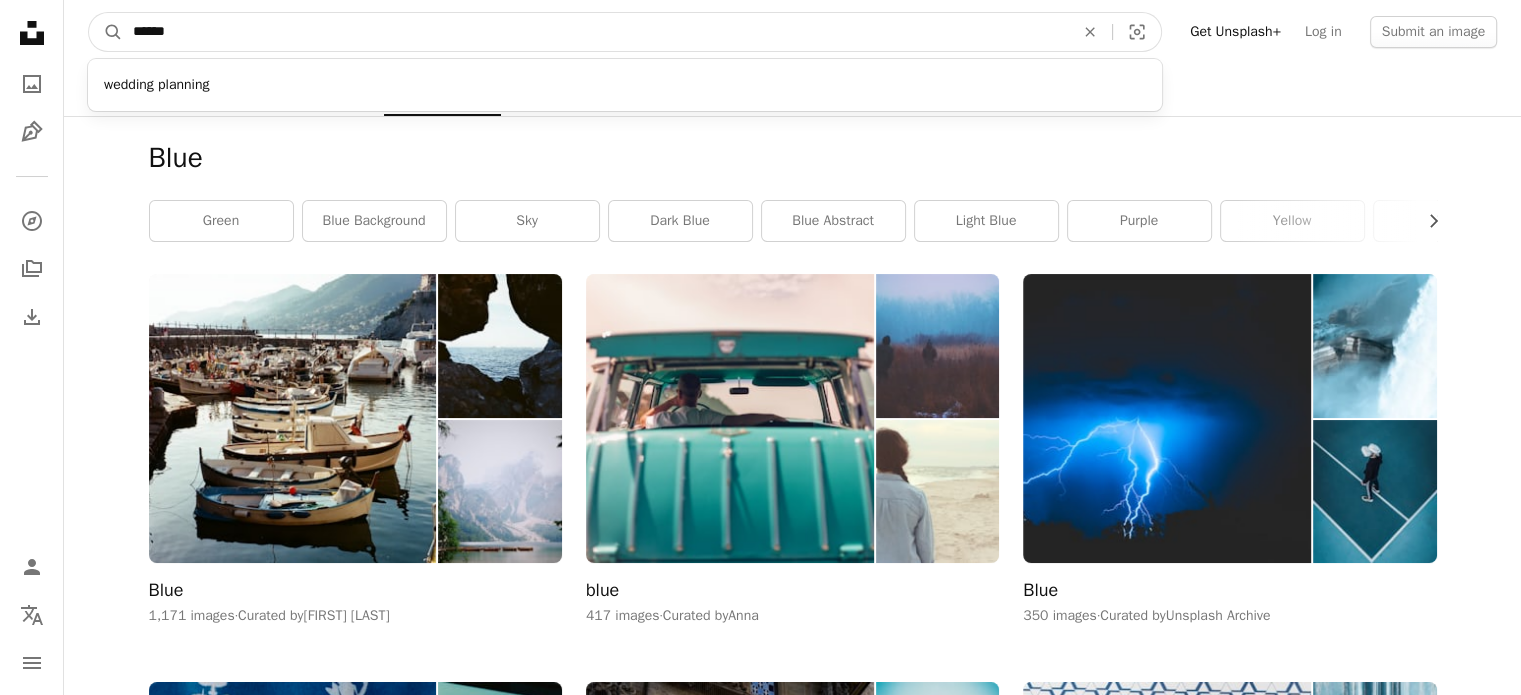 type on "*******" 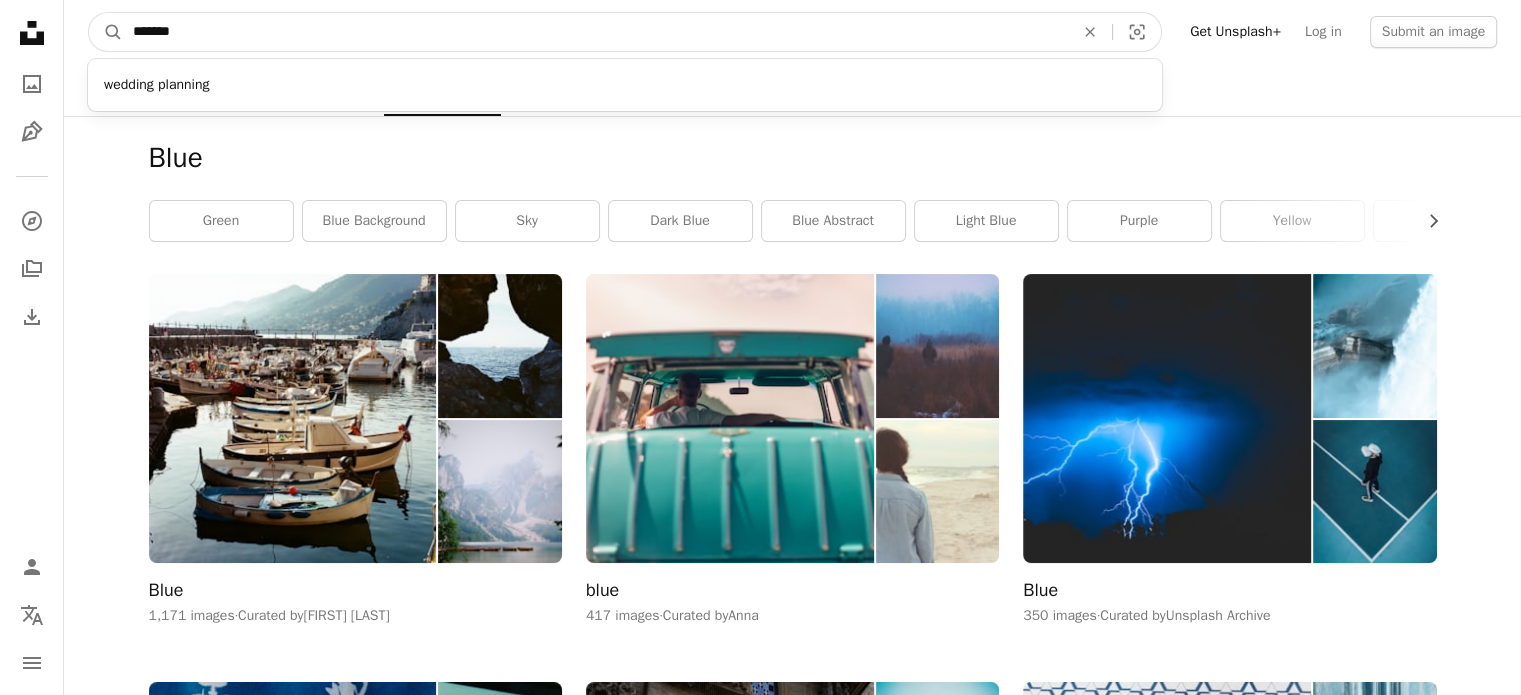 click on "A magnifying glass" at bounding box center (106, 32) 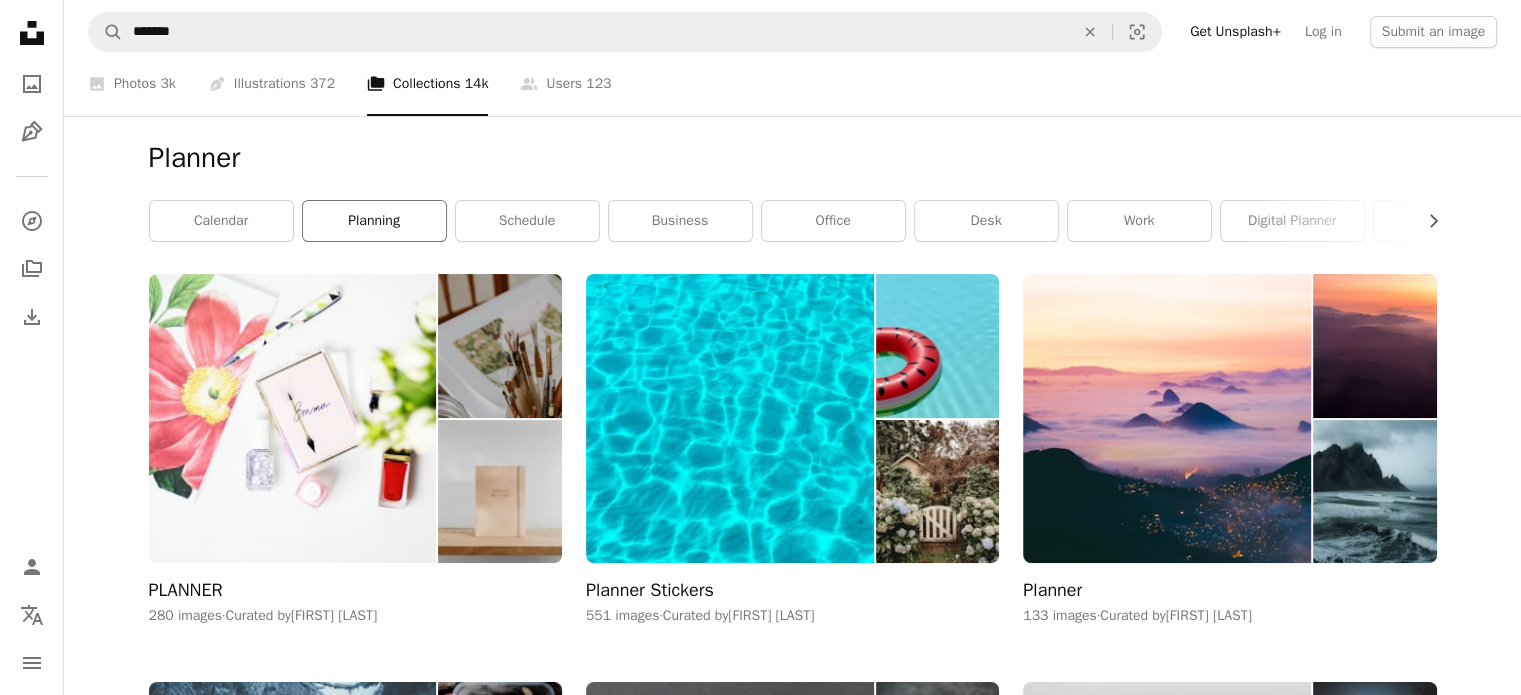 click on "planning" at bounding box center (374, 221) 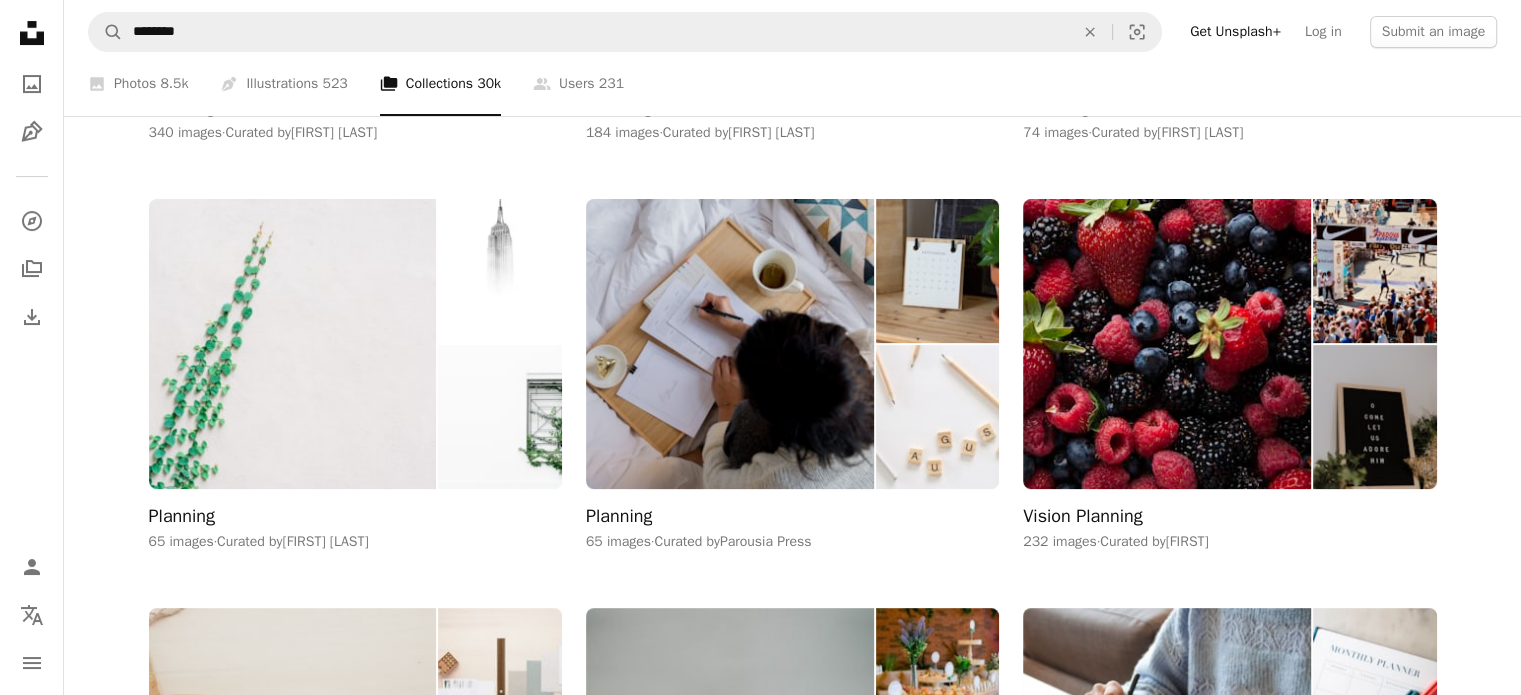 scroll, scrollTop: 482, scrollLeft: 0, axis: vertical 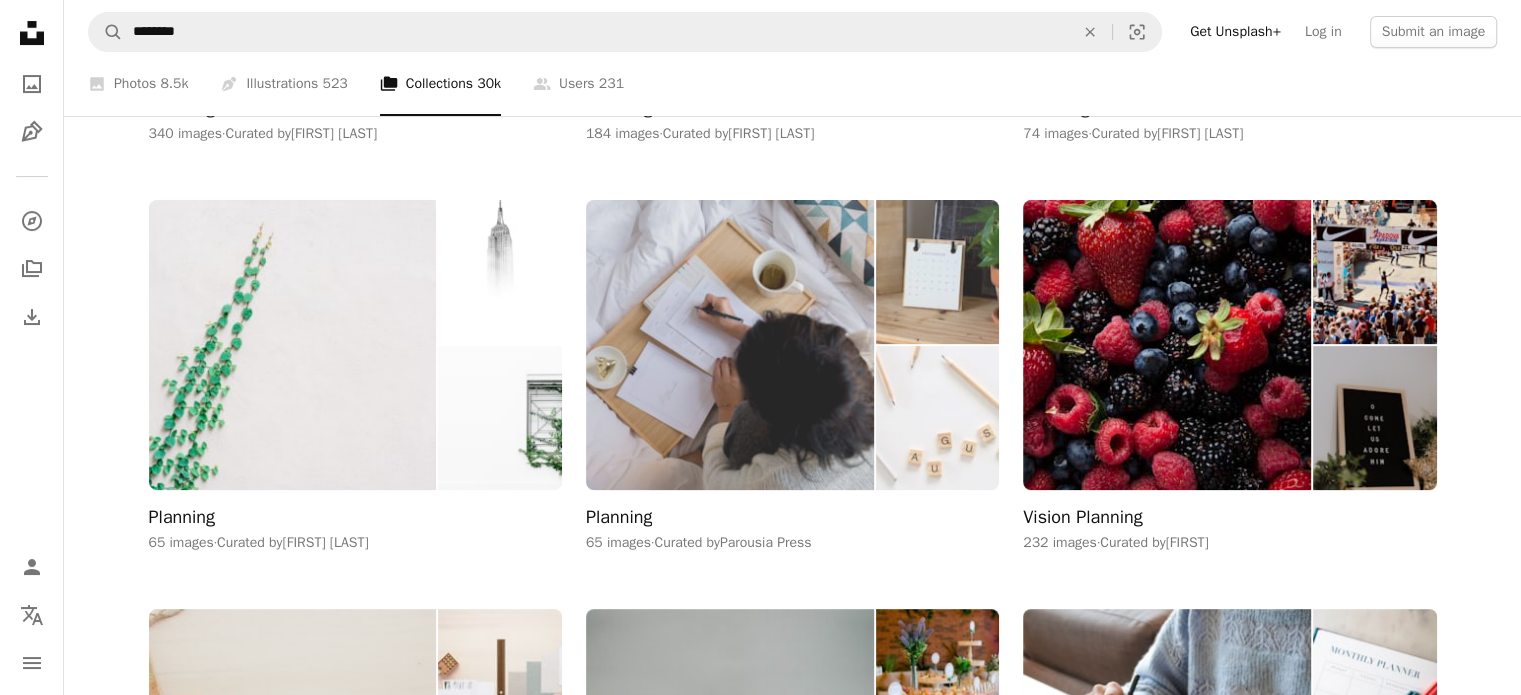 click at bounding box center [730, 344] 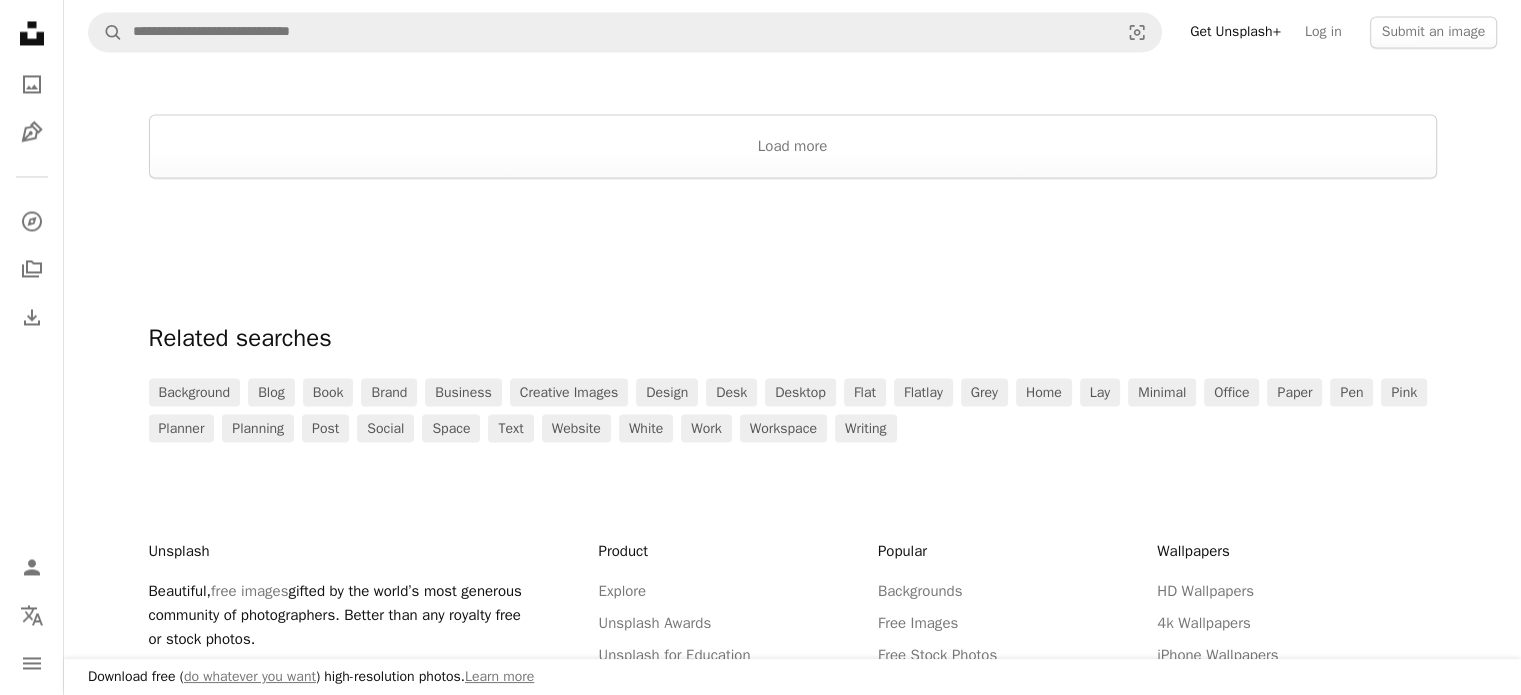 scroll, scrollTop: 3547, scrollLeft: 0, axis: vertical 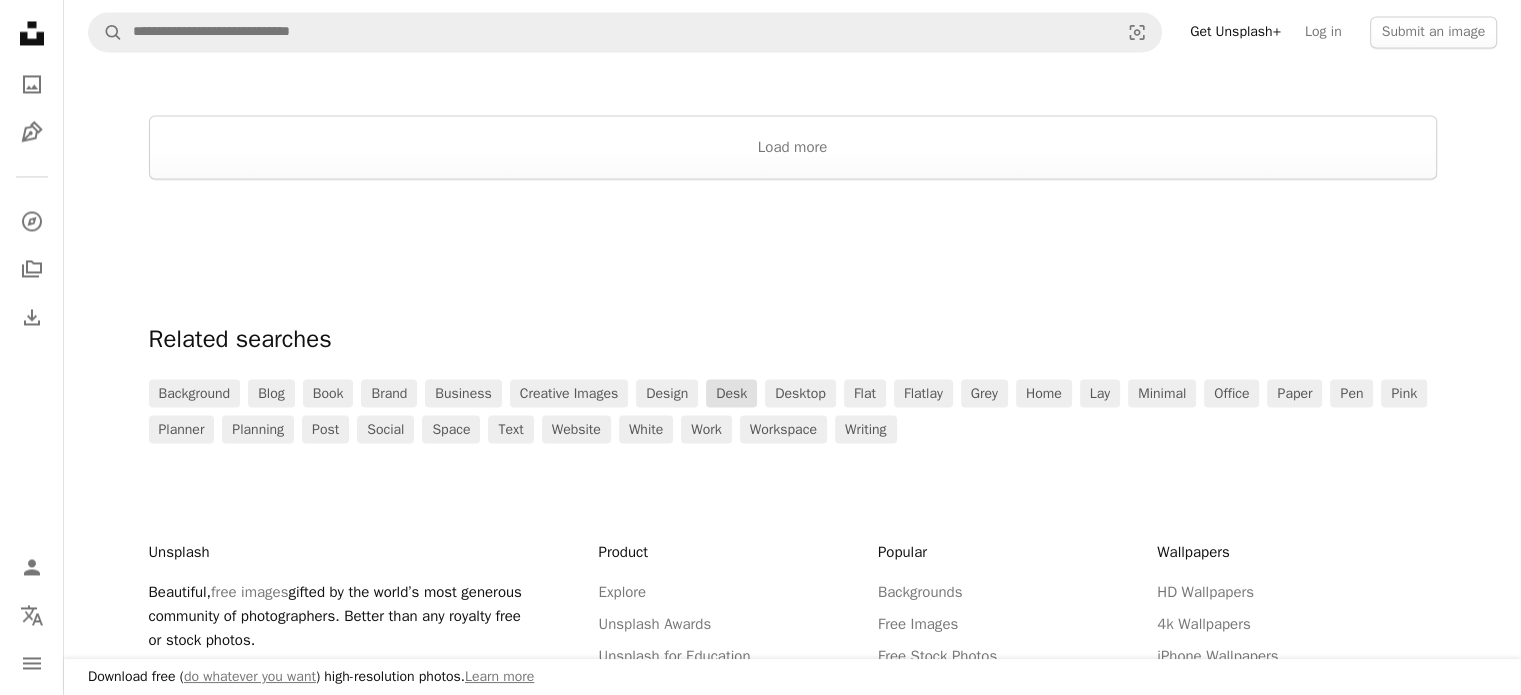click on "desk" at bounding box center [731, 393] 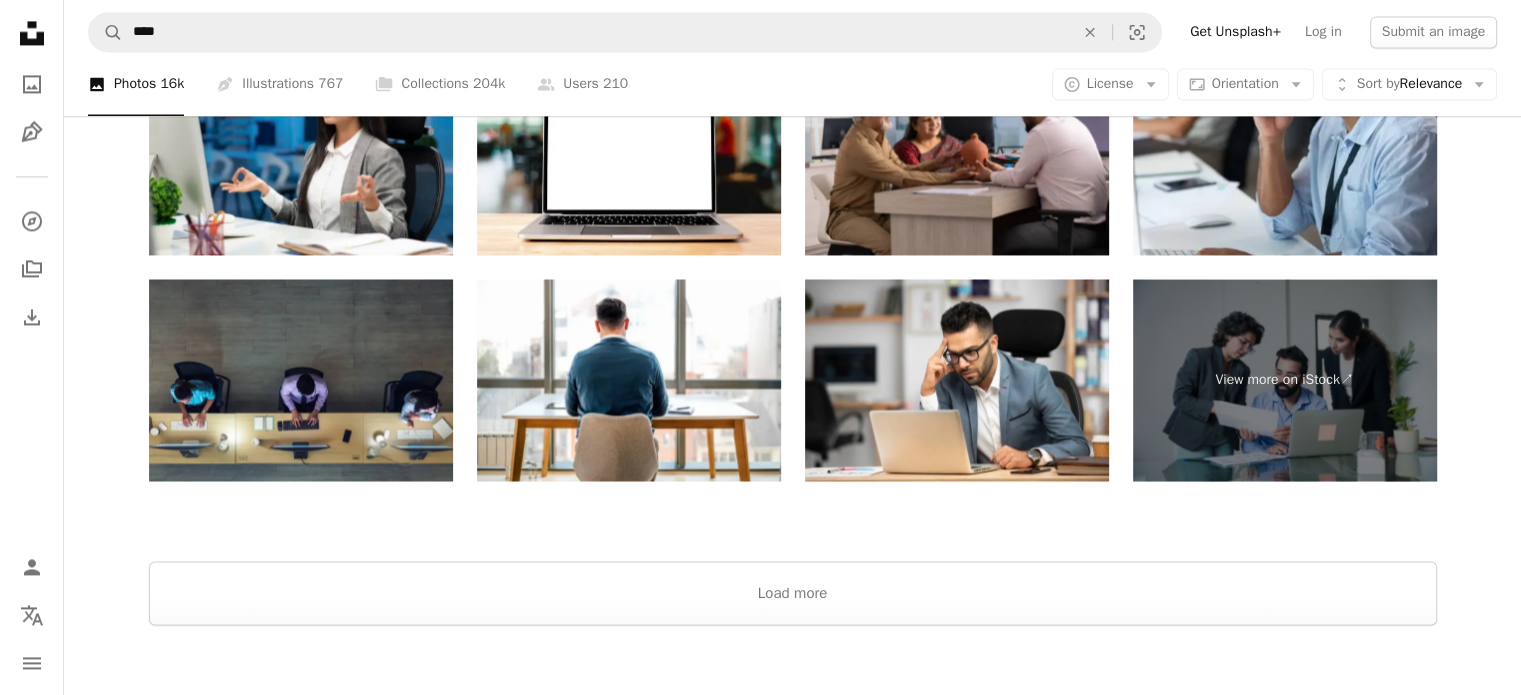 scroll, scrollTop: 3340, scrollLeft: 0, axis: vertical 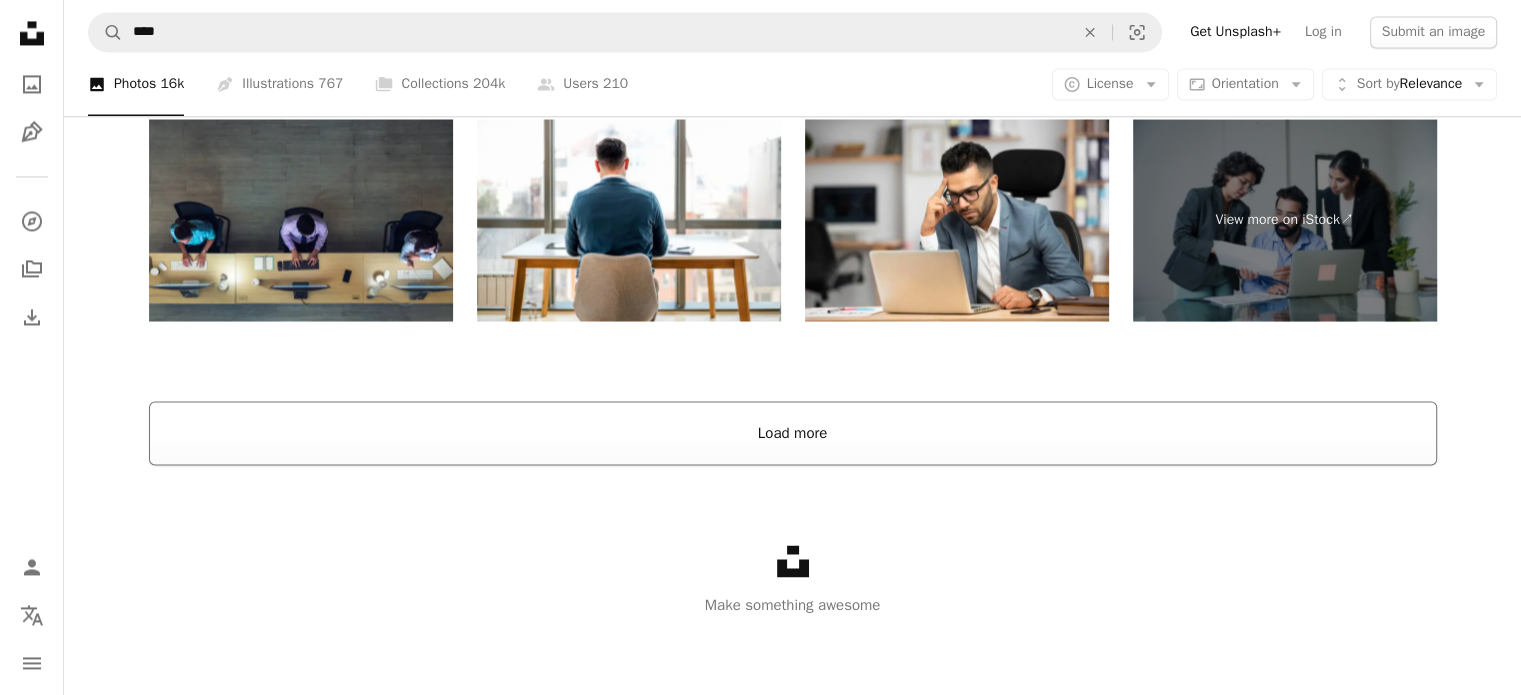 click on "Load more" at bounding box center [793, 433] 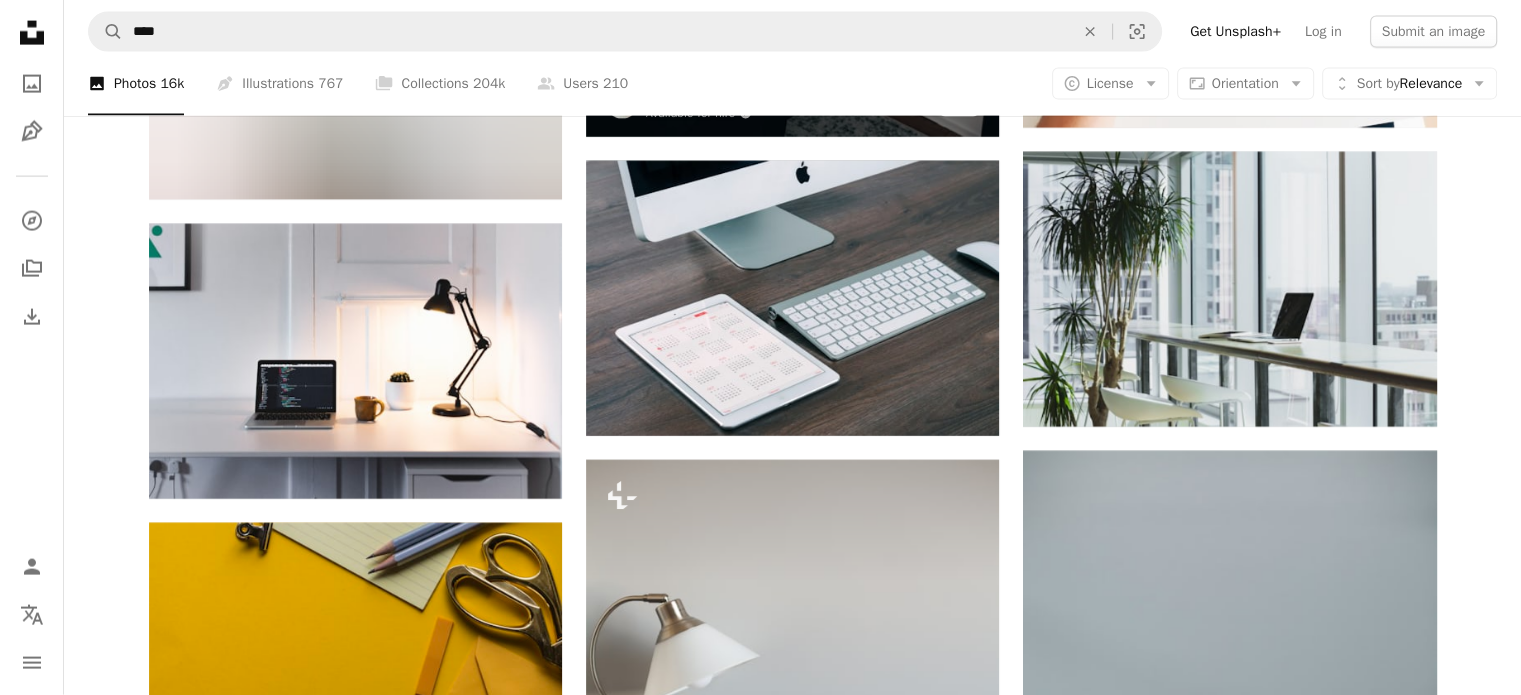 scroll, scrollTop: 12219, scrollLeft: 0, axis: vertical 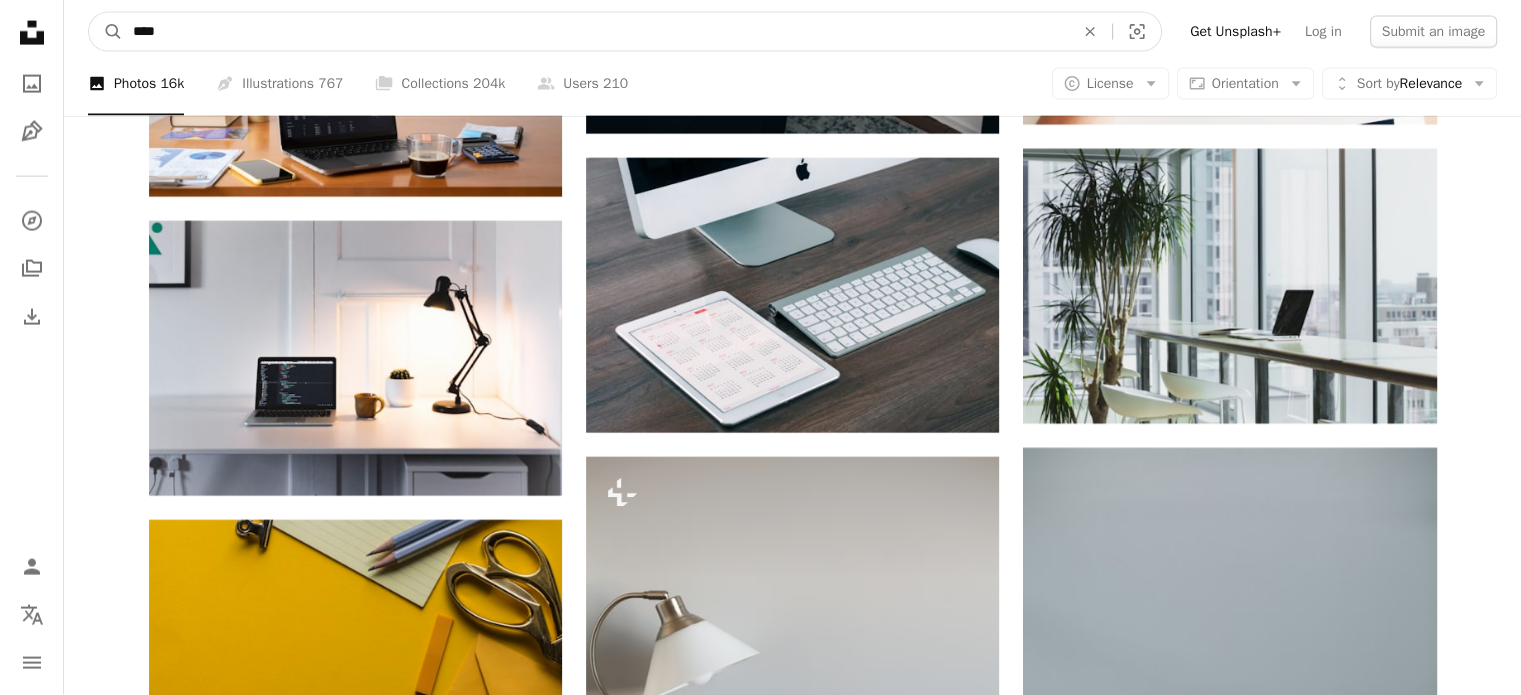 click on "****" at bounding box center [595, 32] 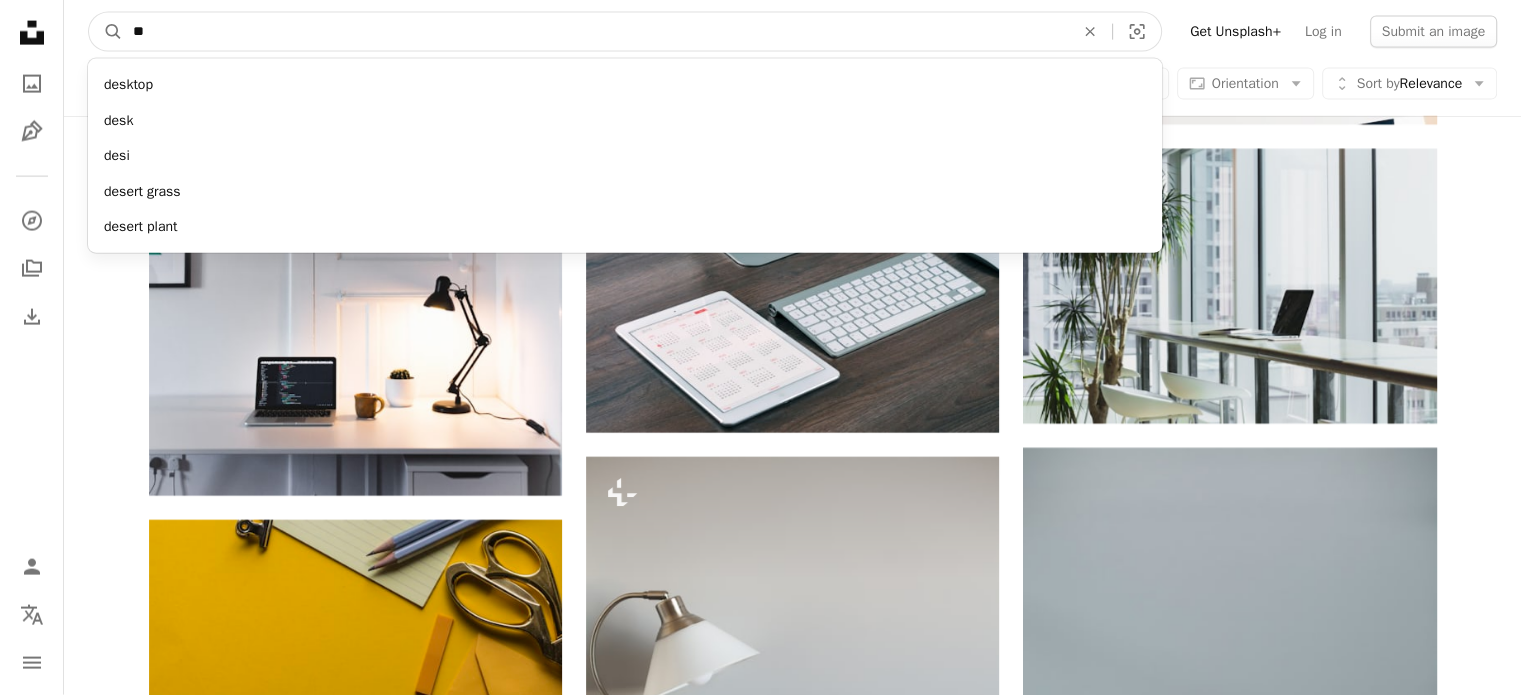 type on "*" 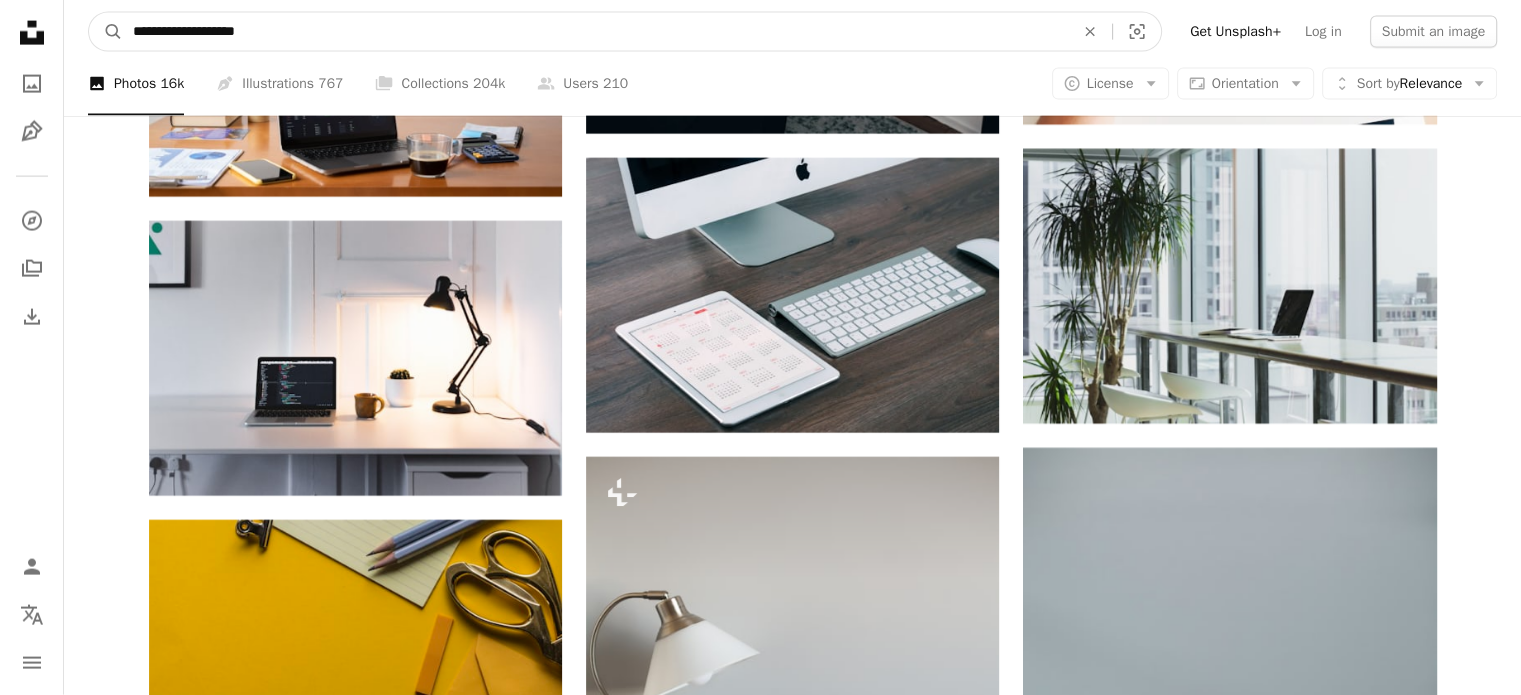 type on "**********" 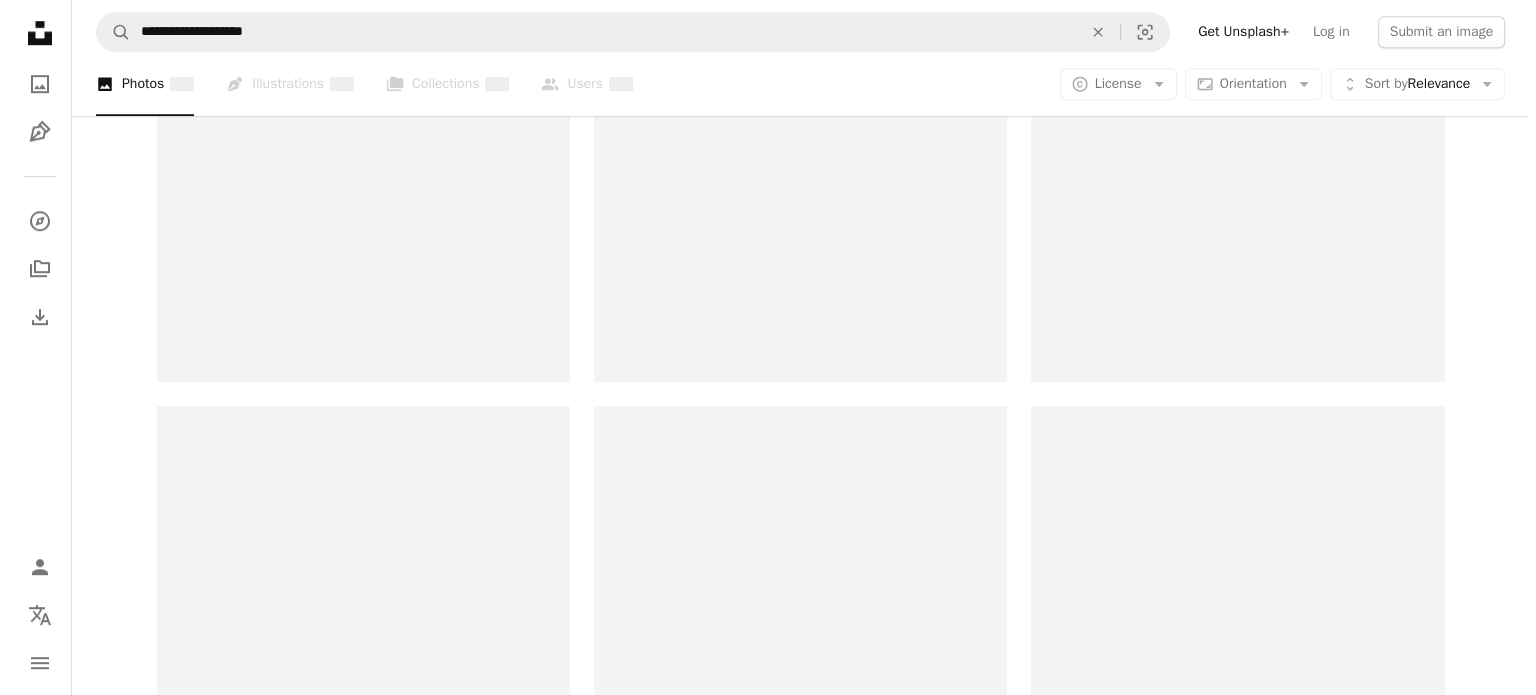 scroll, scrollTop: 0, scrollLeft: 0, axis: both 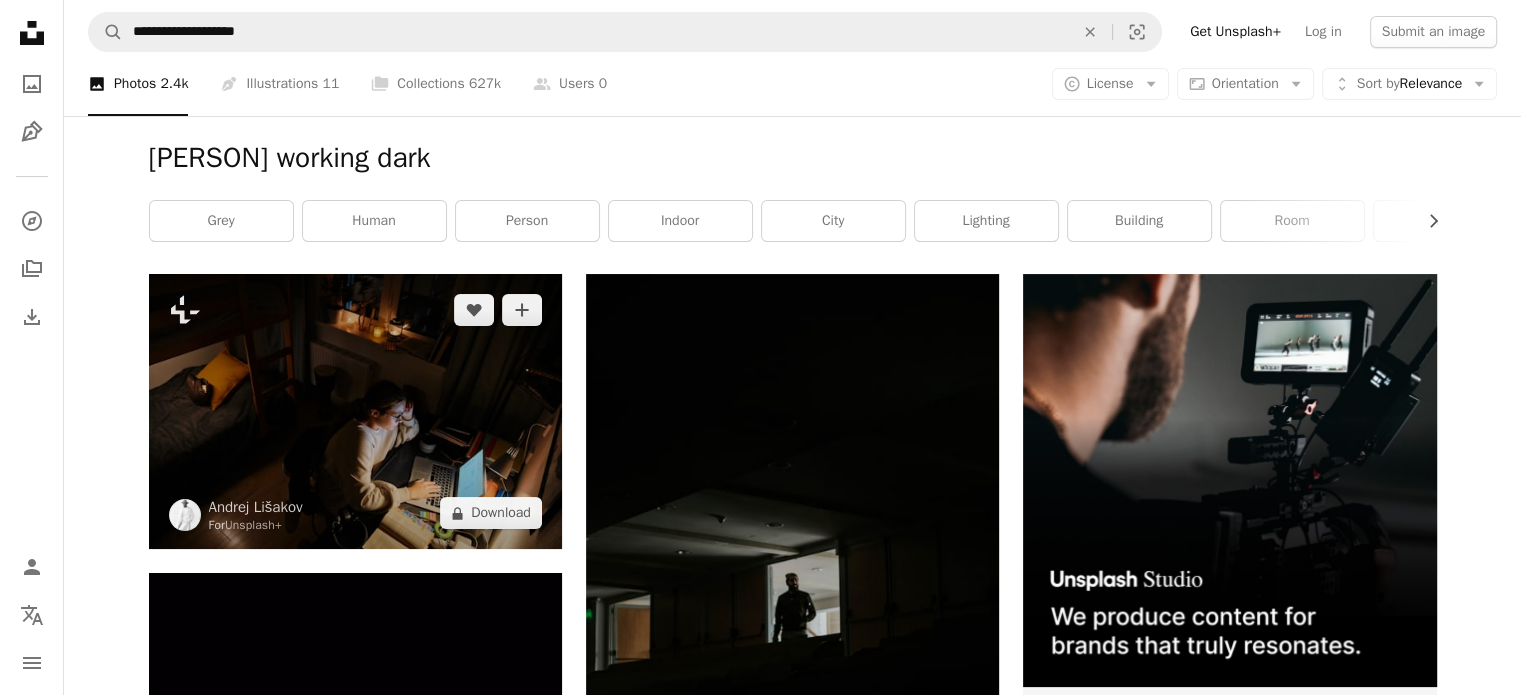 click at bounding box center [355, 411] 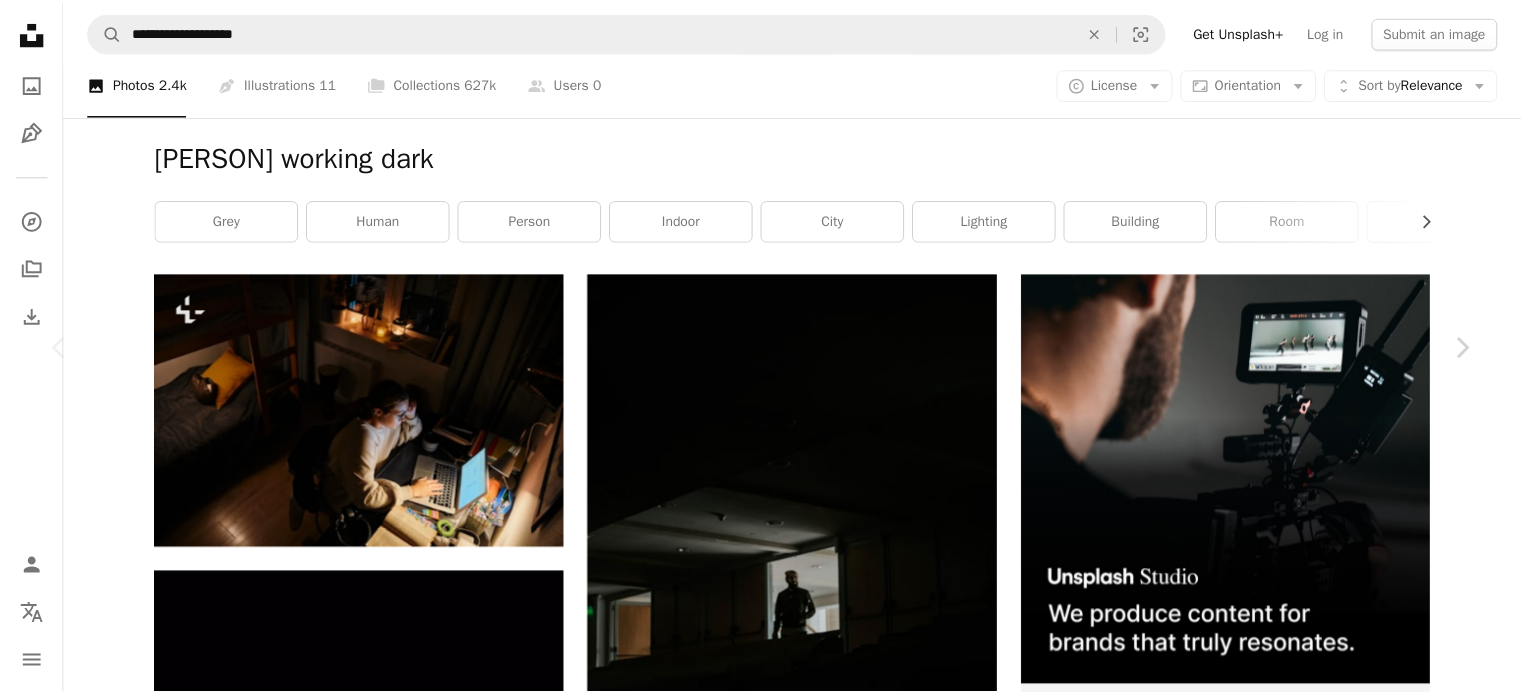 scroll, scrollTop: 967, scrollLeft: 0, axis: vertical 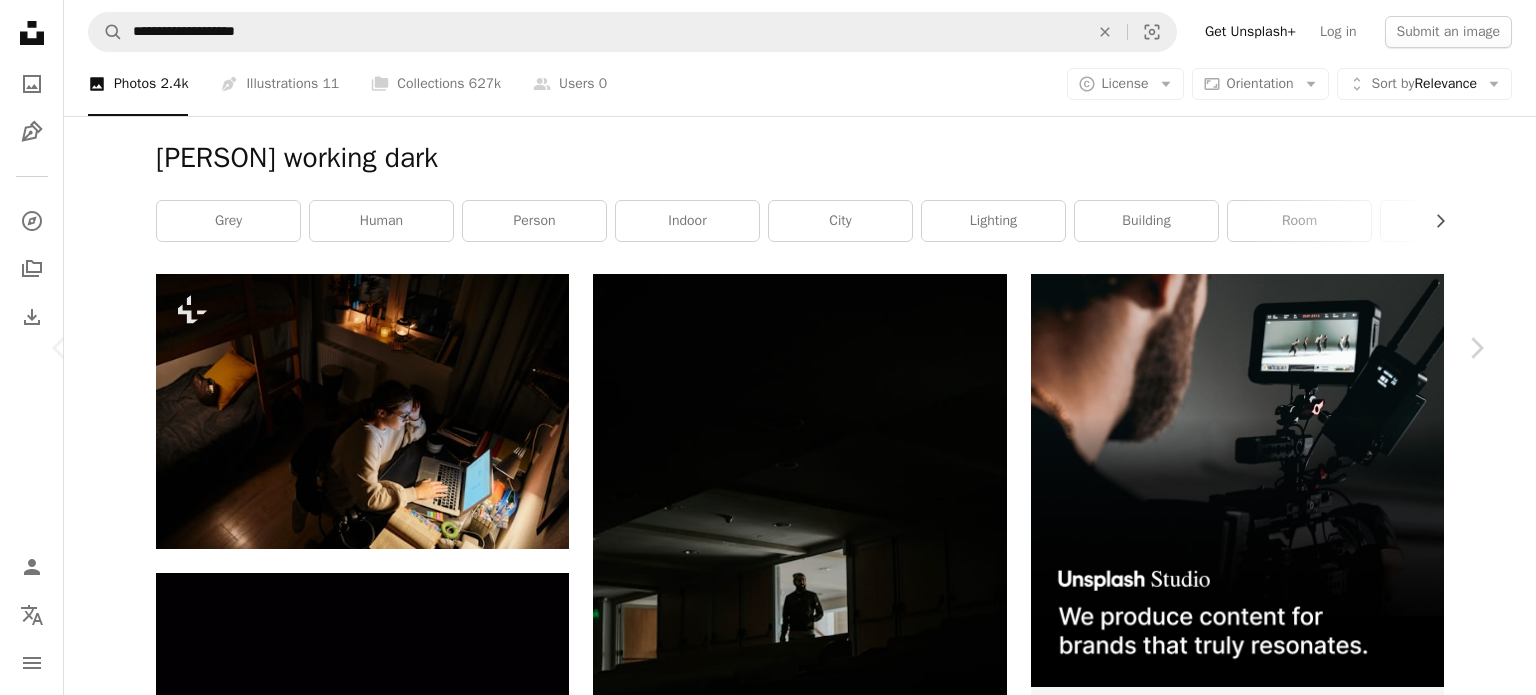 click on "[FIRST] For Unsplash+ A heart A plus sign Edit image Plus sign for Unsplash+ A lock Download Featured in Photos A forward-right arrow Share More Actions a student in a dorm room Calendar outlined Published on August 20, 2024 Camera FUJIFILM, X-T5 Safety Licensed under the Unsplash+ License student studying dorm room dormitory student housing student room university life student dorm dorms Free images From this series Chevron right Plus sign for Unsplash+ Plus sign for Unsplash+ Plus sign for Unsplash+ Plus sign for Unsplash+ Plus sign for Unsplash+ Plus sign for Unsplash+ Plus sign for Unsplash+ Plus sign for Unsplash+ Plus sign for Unsplash+ Plus sign for Unsplash+ Related images Plus sign for Unsplash+ A heart A plus sign Andrej Lišakov For Unsplash+ A lock Download Plus sign for Unsplash+ A heart A plus sign Andrej Lišakov For Unsplash+ A lock Download Plus sign for Unsplash+ A heart A plus sign Andrej Lišakov For Unsplash+ A lock" at bounding box center (768, 5213) 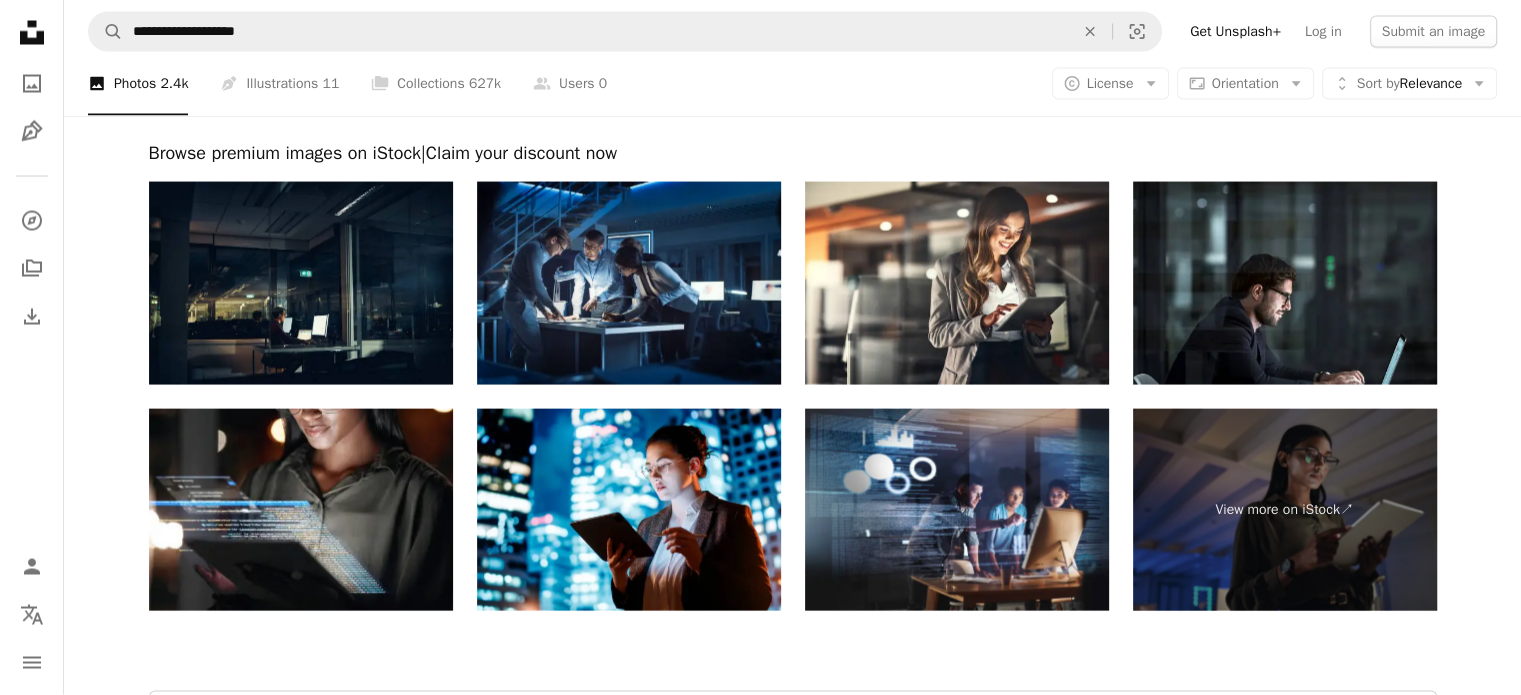 scroll, scrollTop: 3879, scrollLeft: 0, axis: vertical 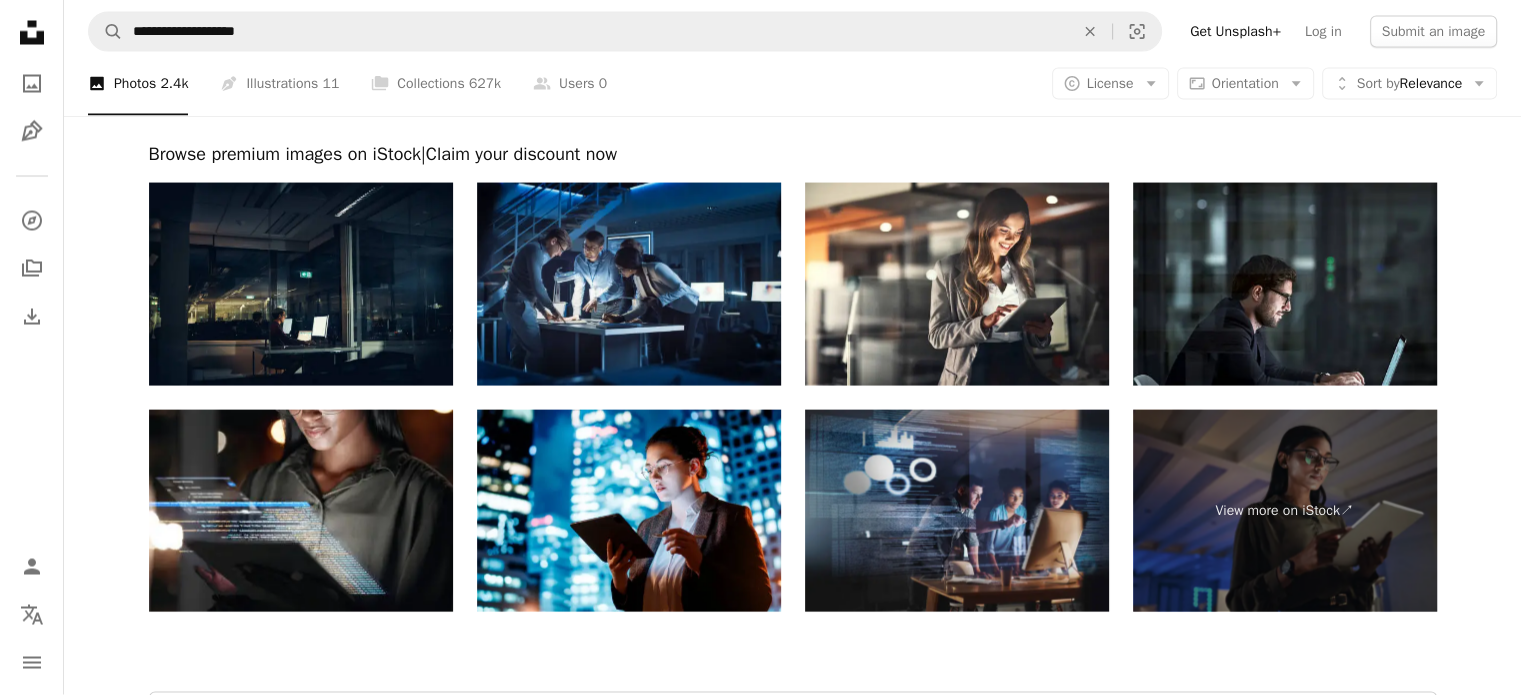 click at bounding box center [957, 511] 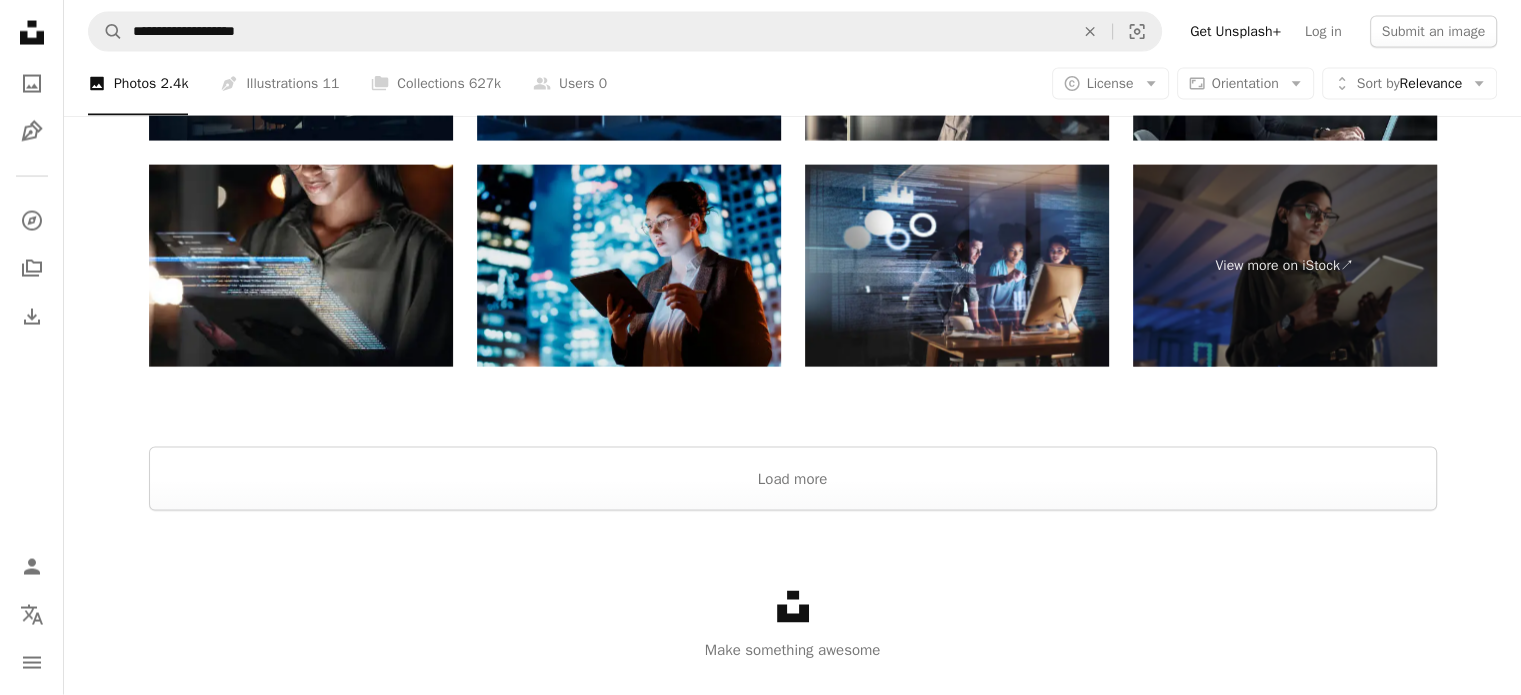 scroll, scrollTop: 4169, scrollLeft: 0, axis: vertical 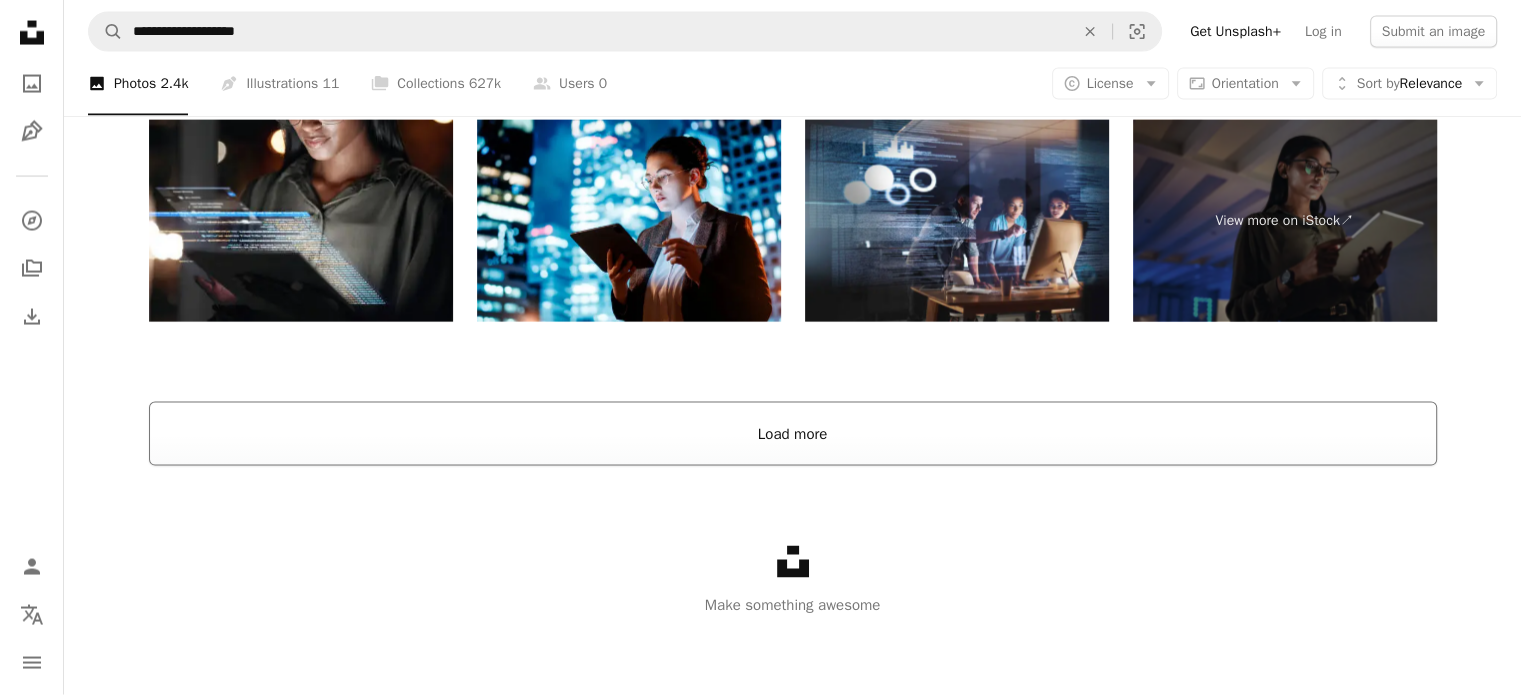 click on "Load more" at bounding box center [793, 434] 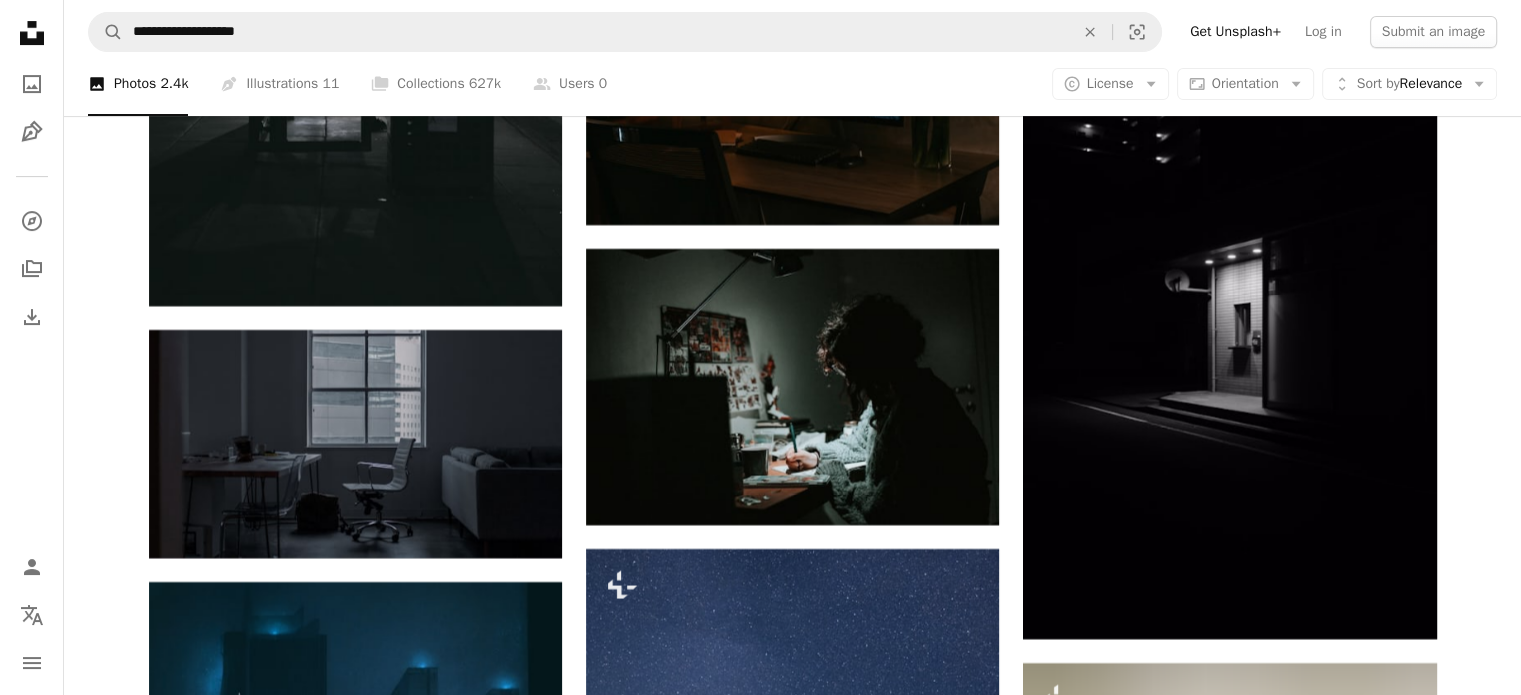 scroll, scrollTop: 15836, scrollLeft: 0, axis: vertical 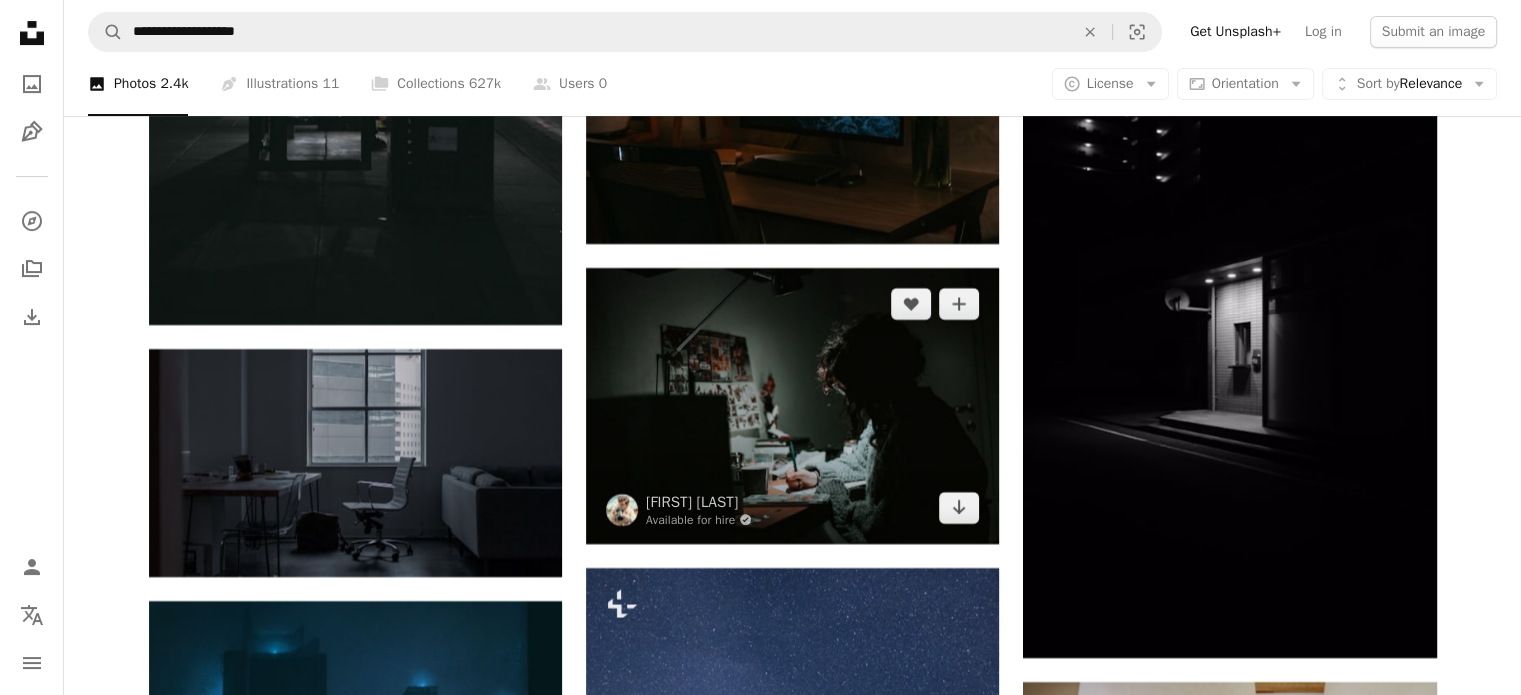 click at bounding box center [792, 406] 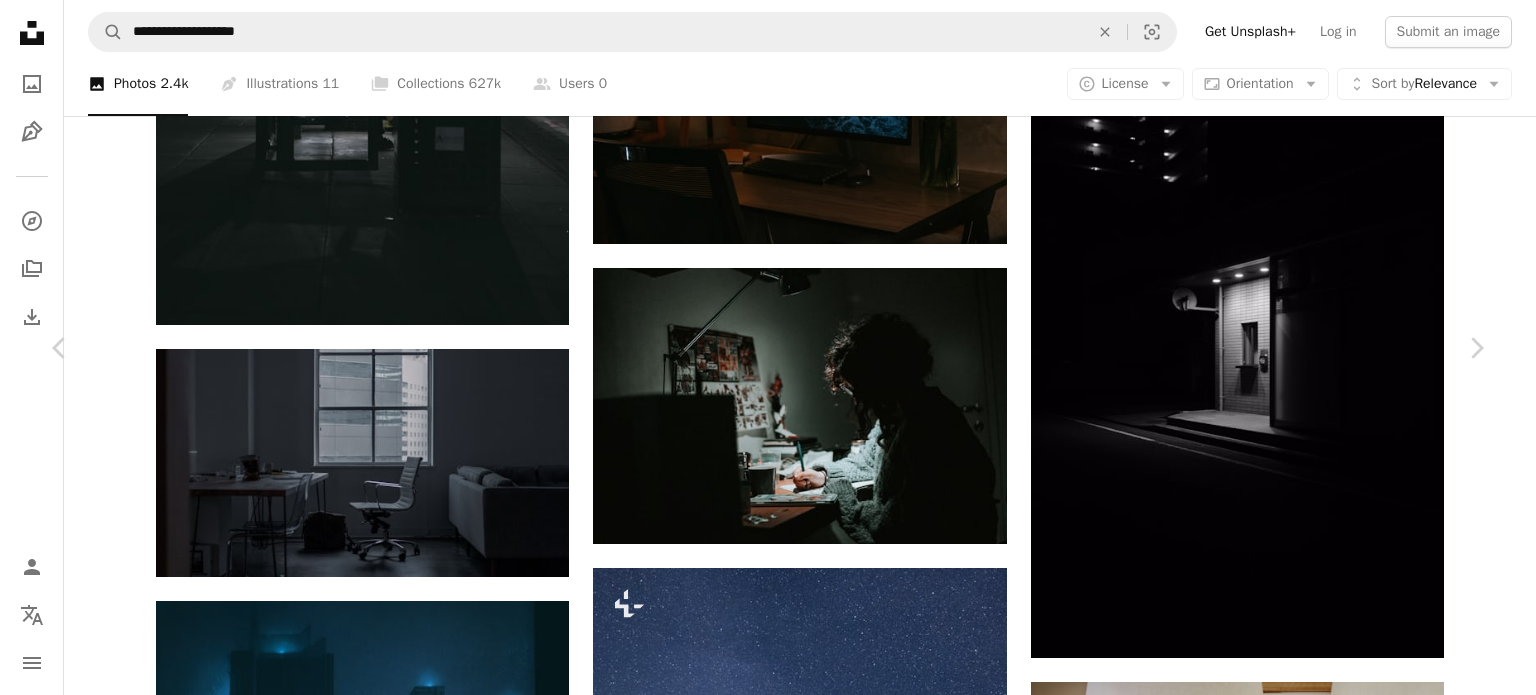 click on "Download free" at bounding box center [1287, 5234] 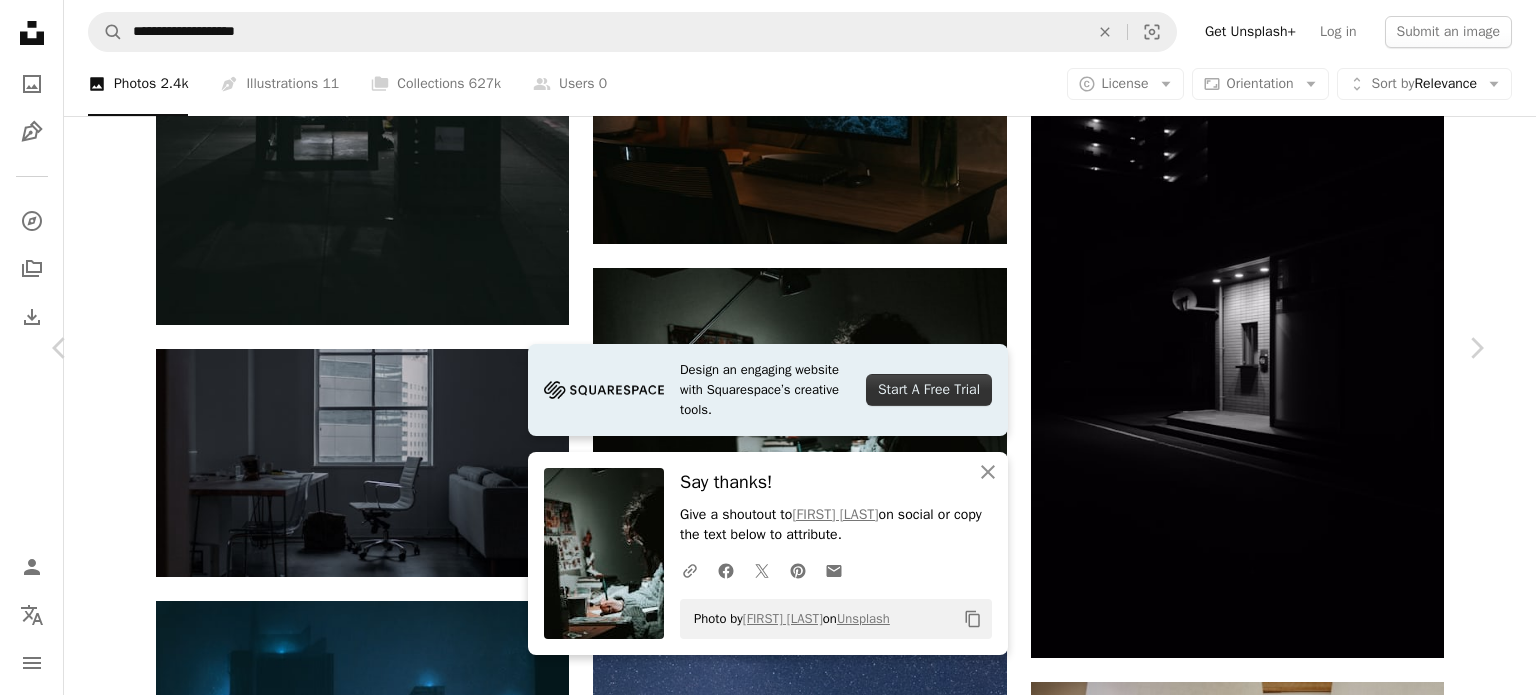 click on "An X shape Chevron left Chevron right Design an engaging website with Squarespace’s creative tools. Start A Free Trial An X shape Close Say thanks! Give a shoutout to  [NAME] [LAST]  on social or copy the text below to attribute. A URL sharing icon (chains) Facebook icon X (formerly Twitter) icon Pinterest icon An envelope Photo by  [NAME] [LAST]  on  Unsplash
Copy content [NAME] [LAST] Available for hire A checkmark inside of a circle A heart A plus sign Edit image   Plus sign for Unsplash+ Download free Chevron down Zoom in Views 5,884,666 Downloads 65,195 Featured in Photos ,  Business & Work ,  Current Events A forward-right arrow Share Info icon Info More Actions Maya’s Drawing Calendar outlined Published on  [DATE] Camera SONY, ILCE-7SM2 Safety Free to use under the  Unsplash License woman dark work book paper night female room desk drawing paint studio artist evening pencil craft practice skill noir human Free stock photos Browse premium related images on iStock  |   ↗ For" at bounding box center (768, 5534) 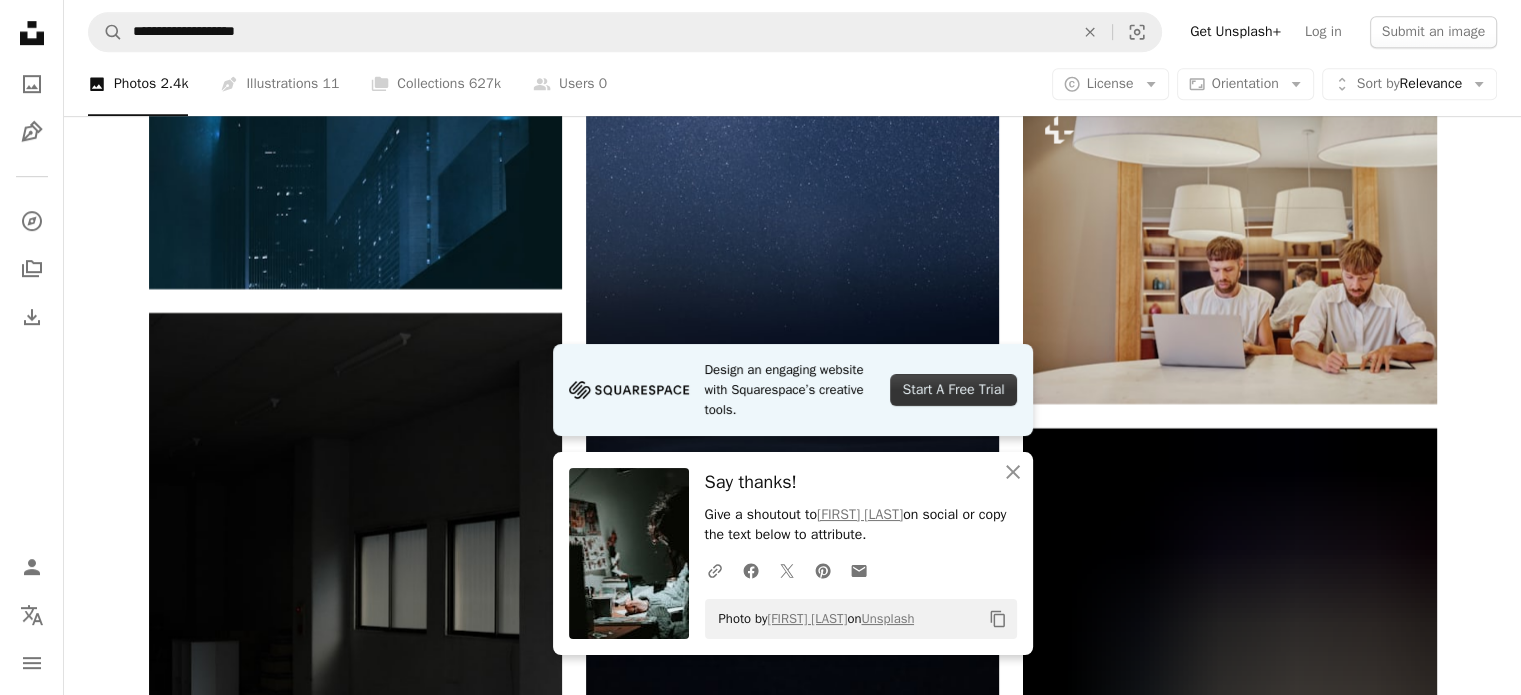 scroll, scrollTop: 16424, scrollLeft: 0, axis: vertical 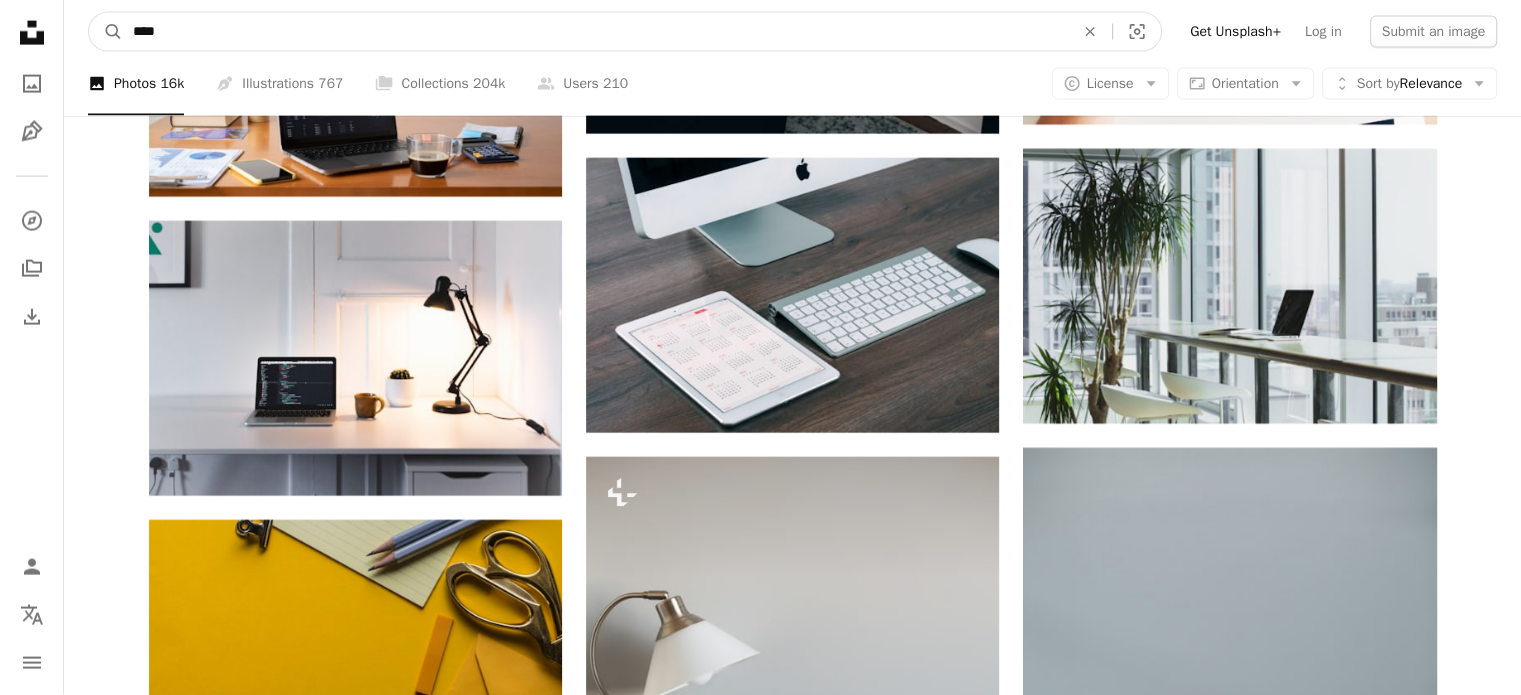 click on "****" at bounding box center (595, 32) 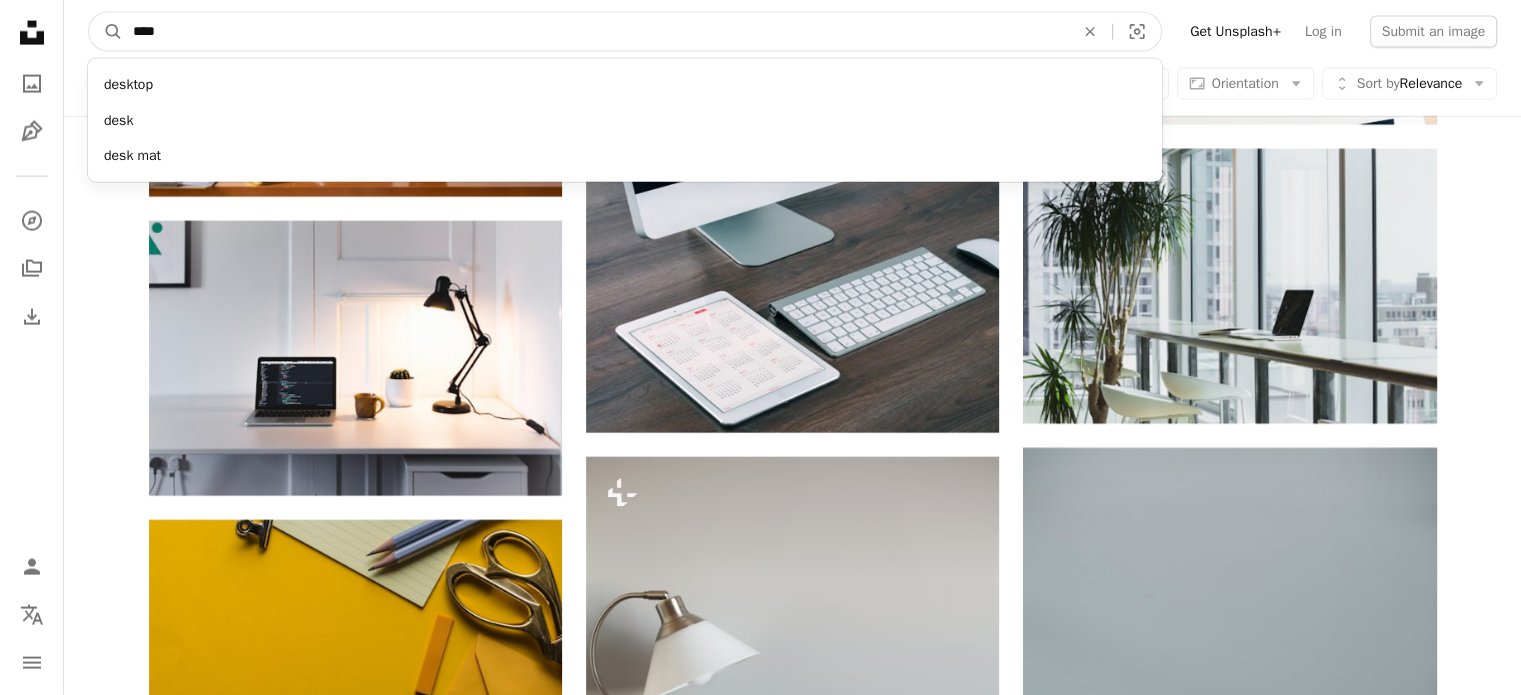 click on "****" at bounding box center (595, 32) 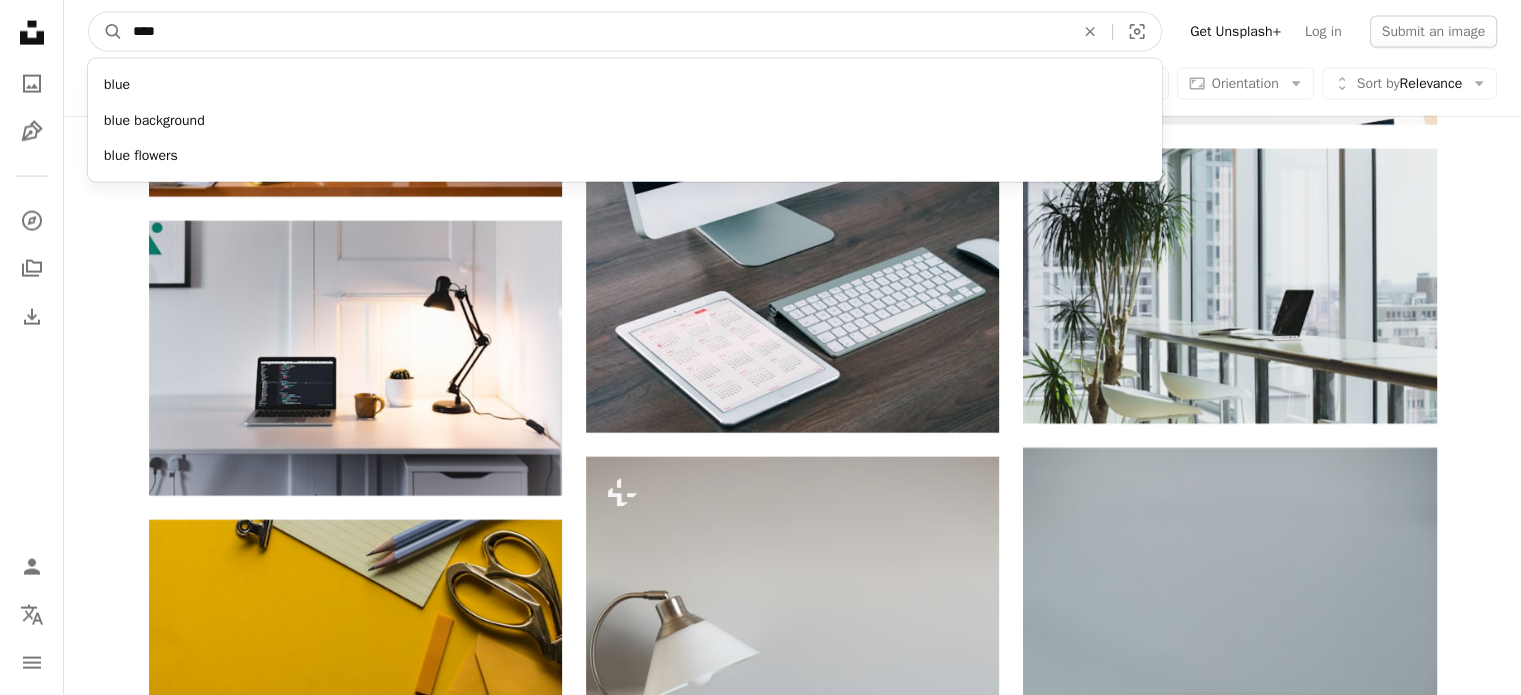 type on "****" 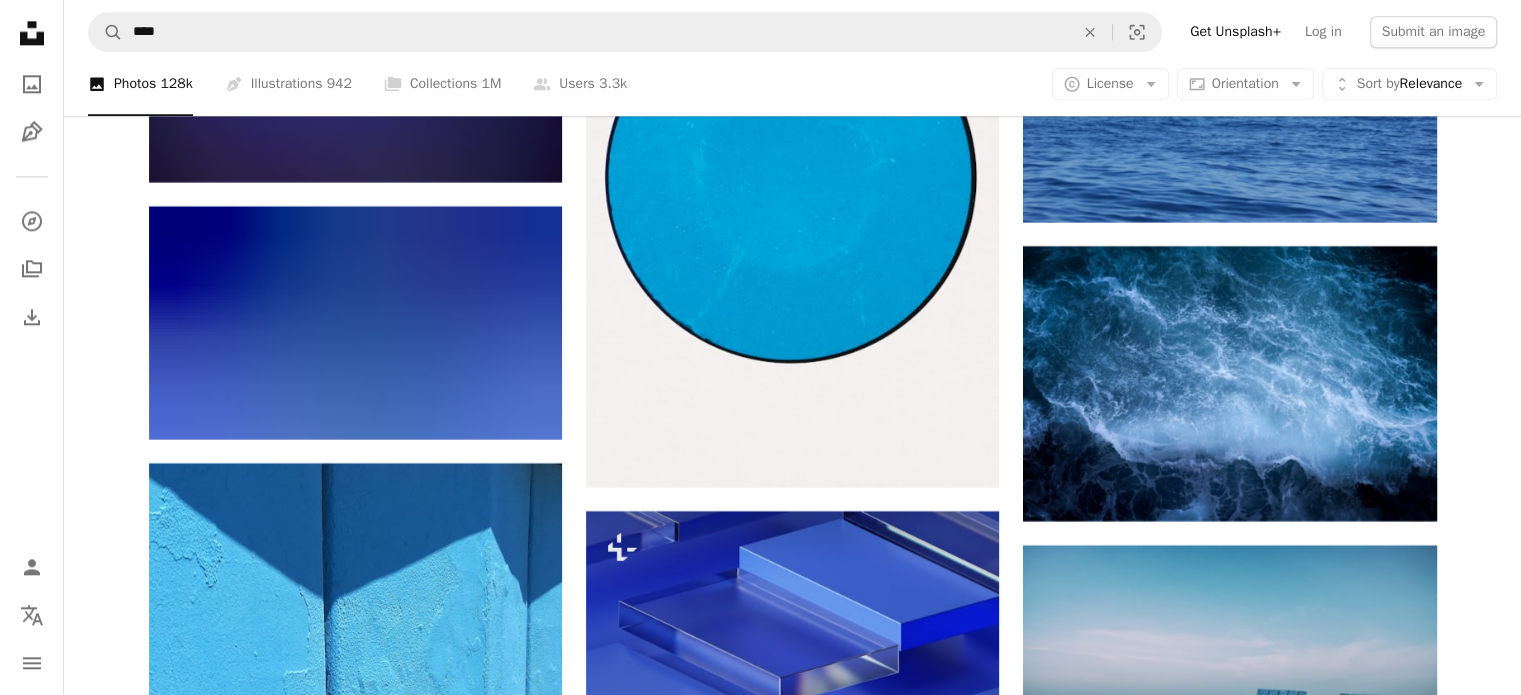 scroll, scrollTop: 17752, scrollLeft: 0, axis: vertical 